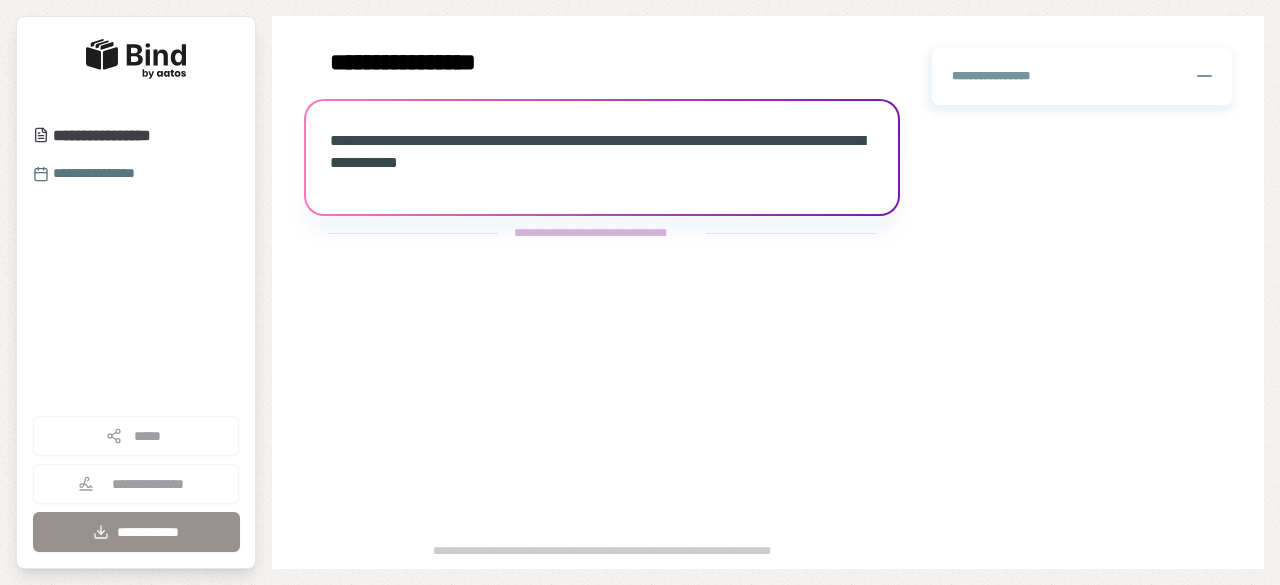 scroll, scrollTop: 0, scrollLeft: 0, axis: both 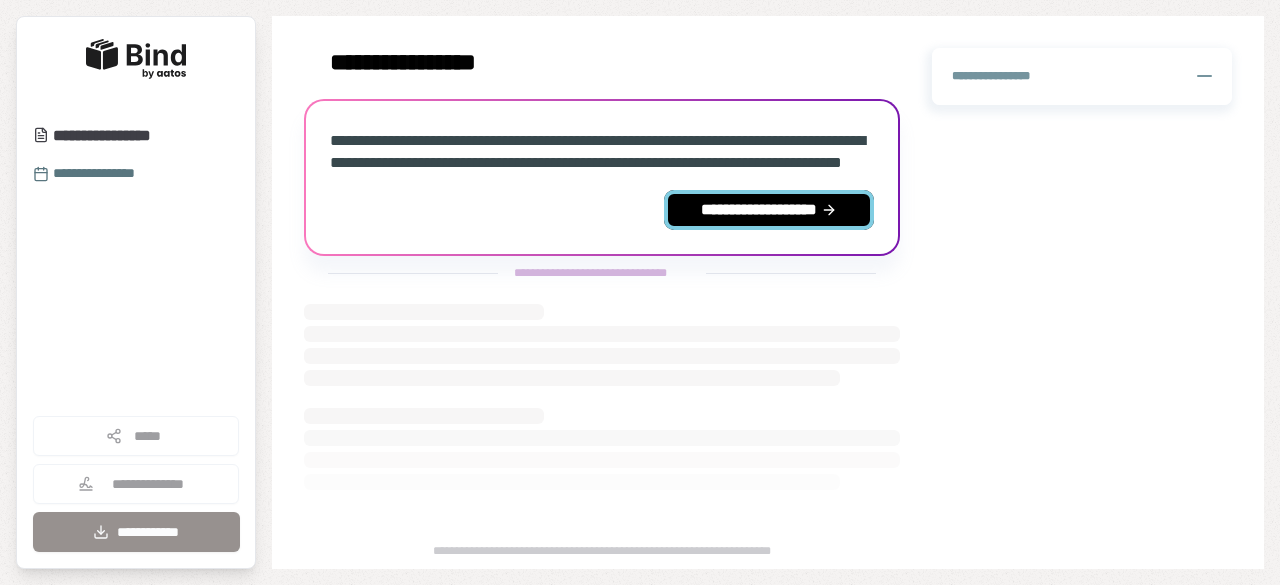 click on "**********" at bounding box center [769, 210] 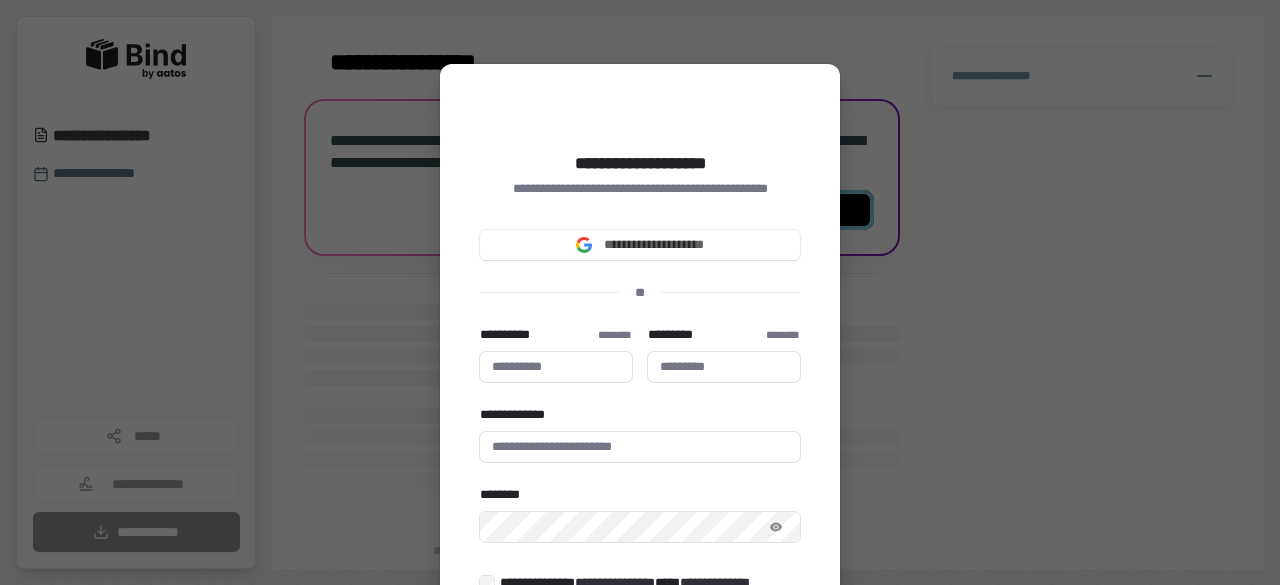 type 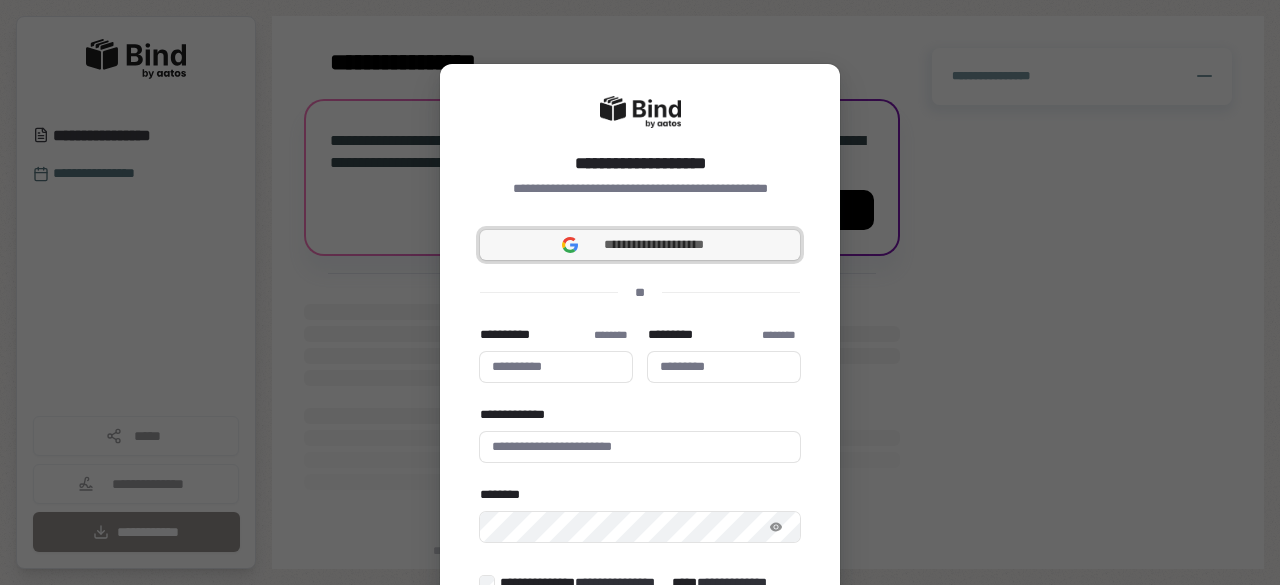 click on "**********" at bounding box center [654, 245] 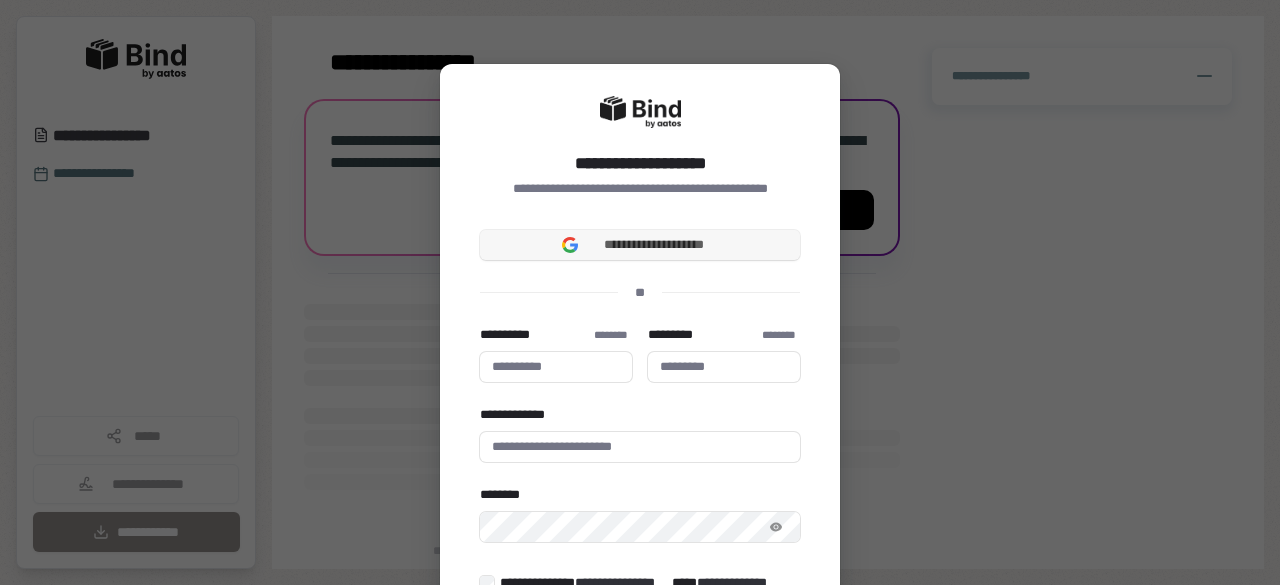 type 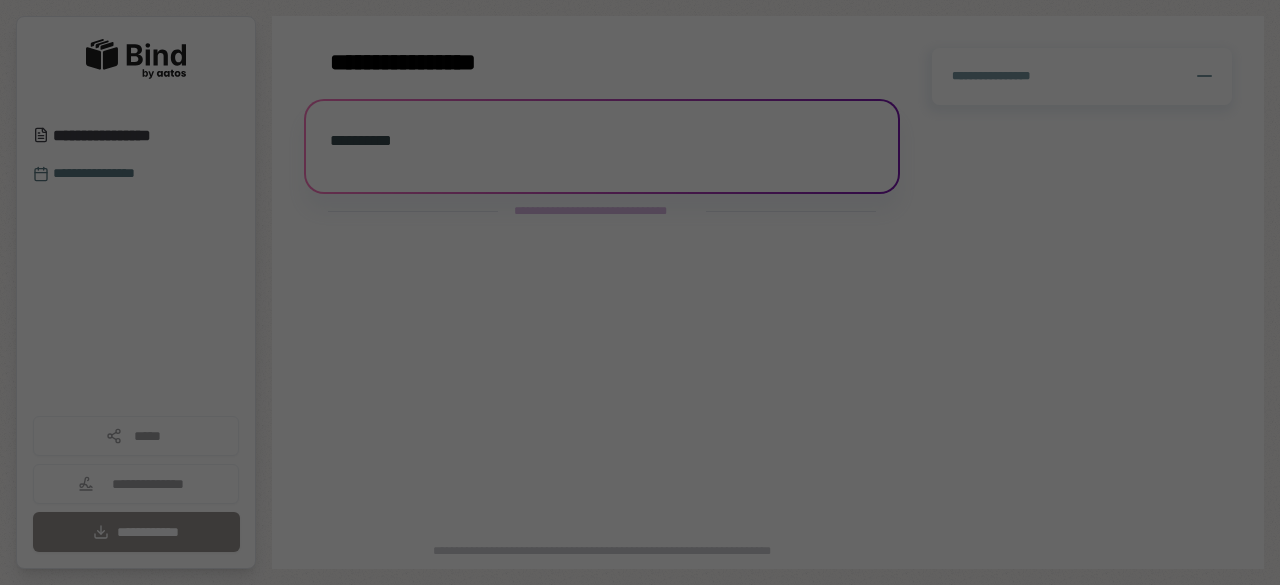 scroll, scrollTop: 0, scrollLeft: 0, axis: both 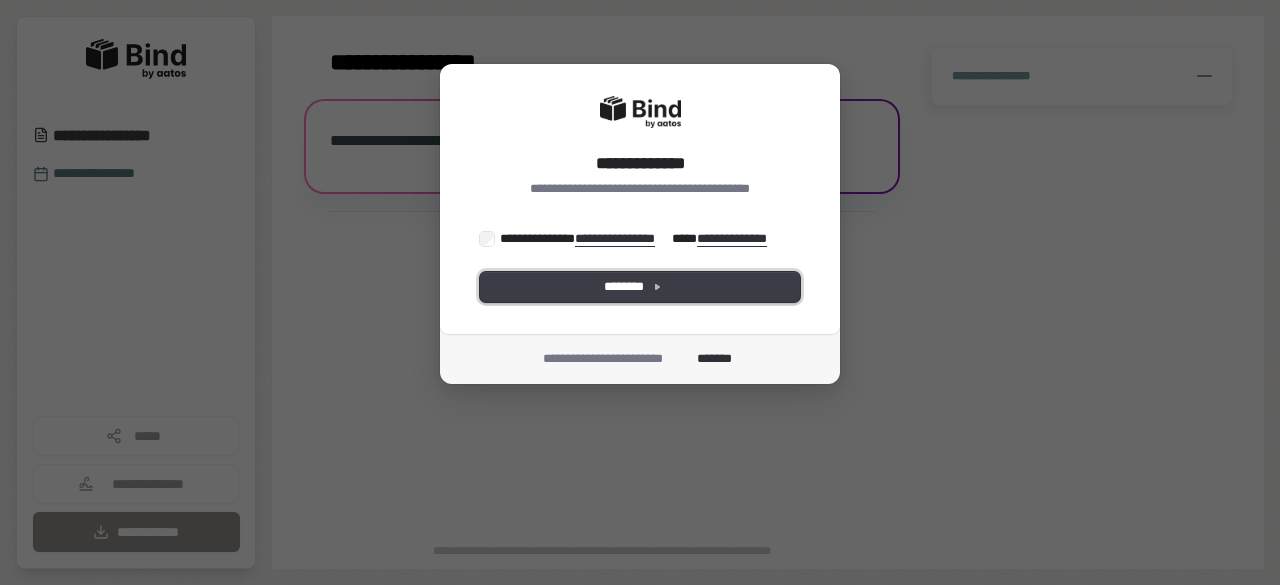click on "********" at bounding box center [640, 287] 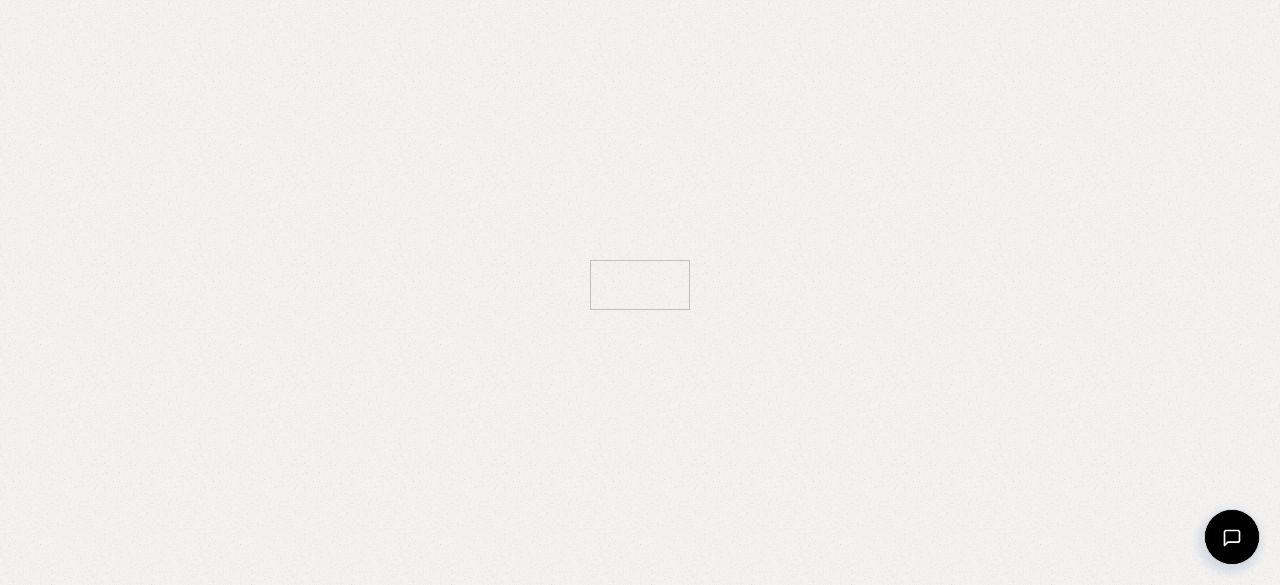 scroll, scrollTop: 0, scrollLeft: 0, axis: both 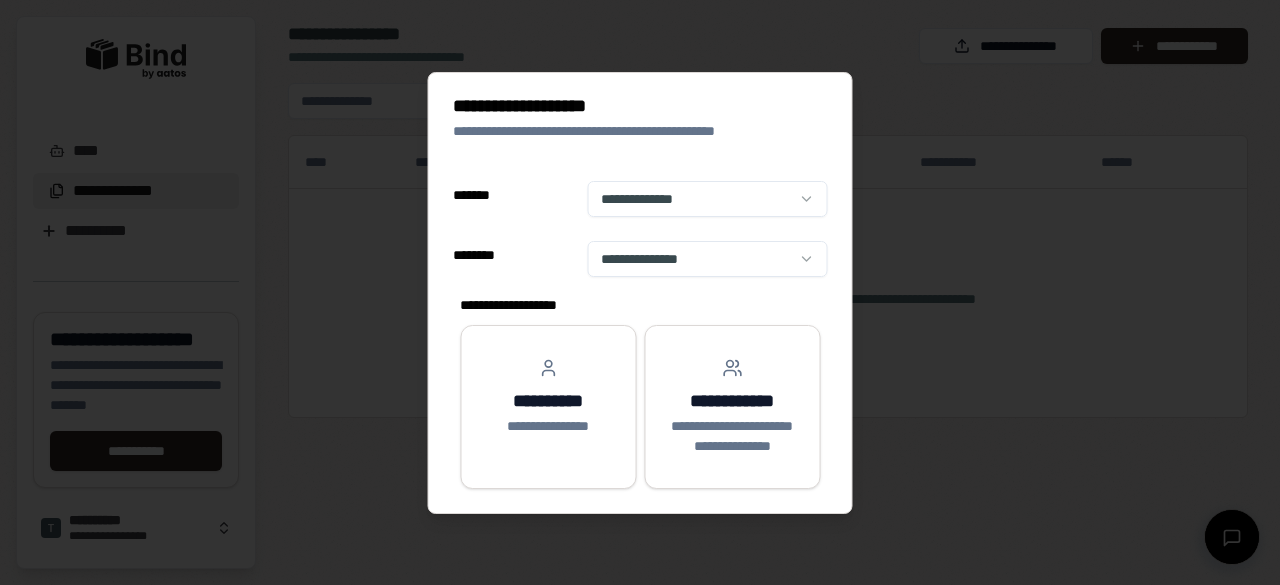 select on "******" 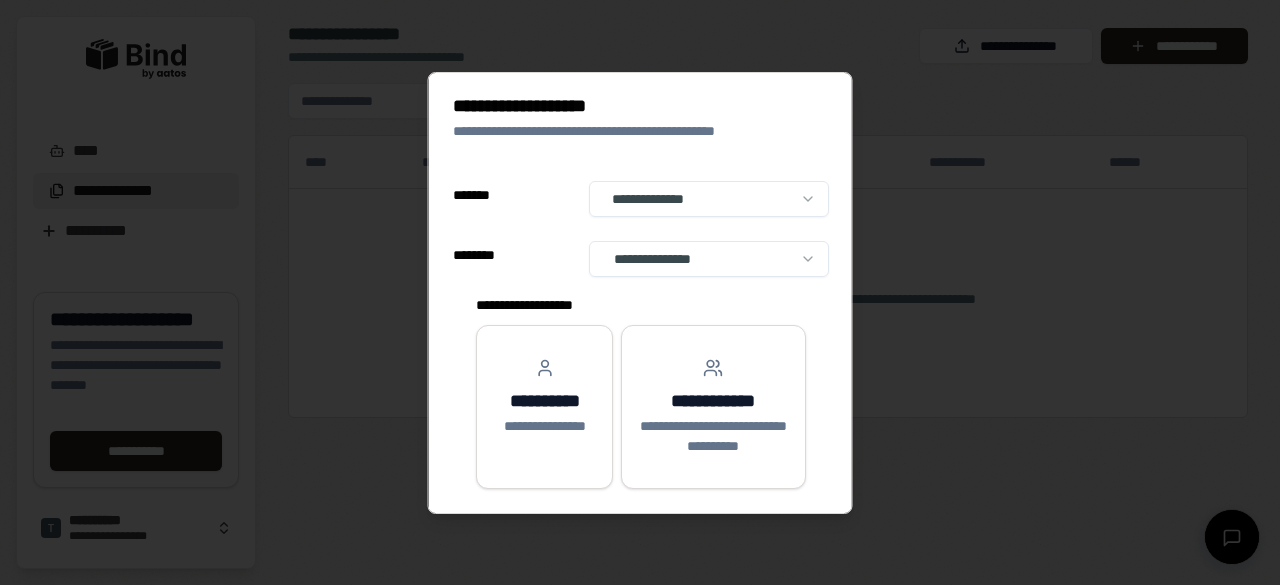 click on "**********" at bounding box center (640, 292) 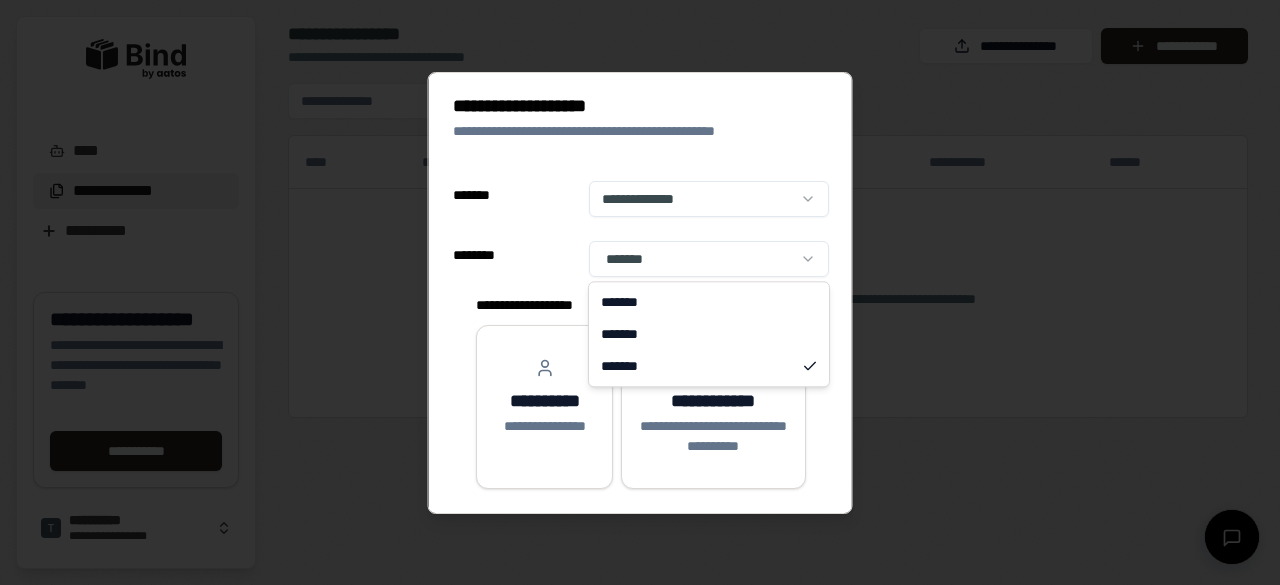 click on "**********" at bounding box center [640, 292] 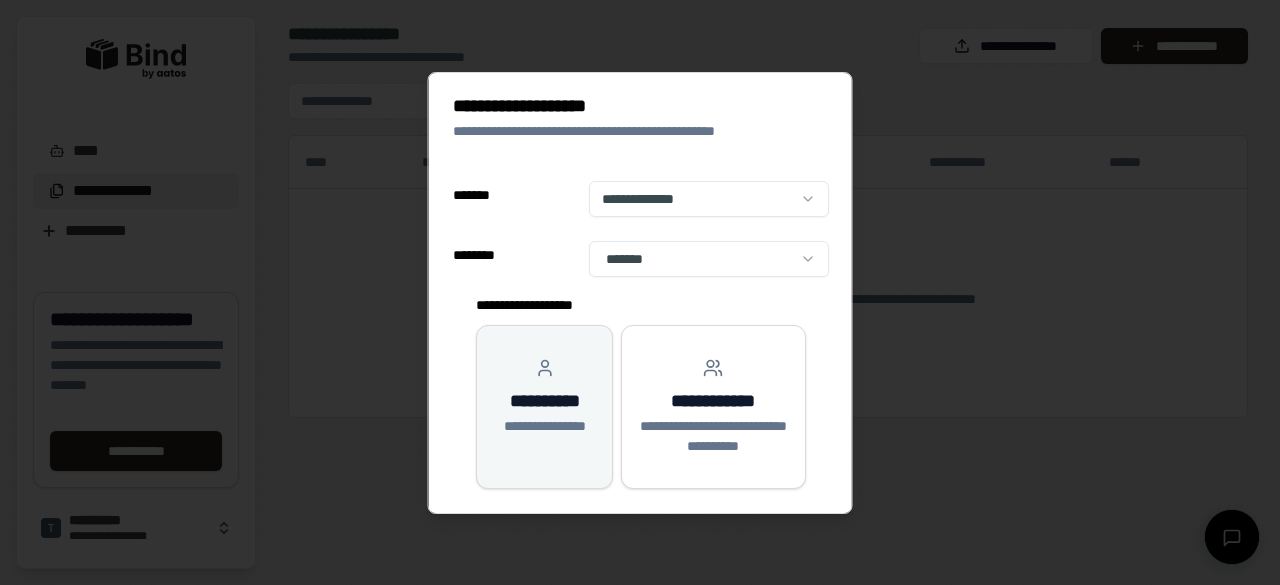 click on "**********" at bounding box center [544, 401] 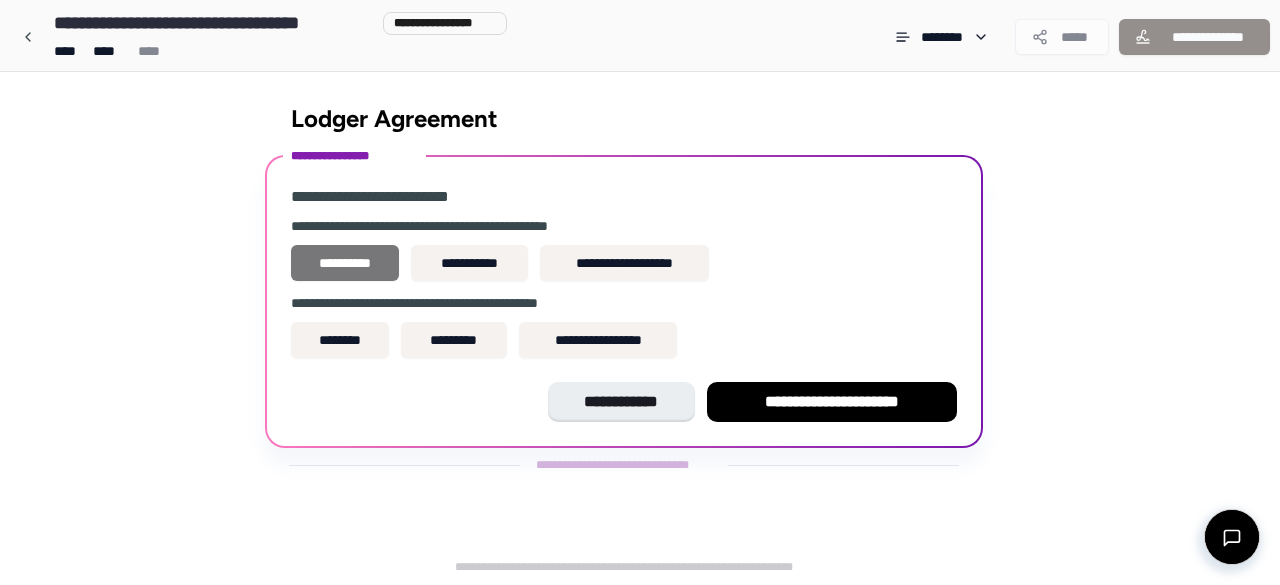 click on "**********" at bounding box center (345, 263) 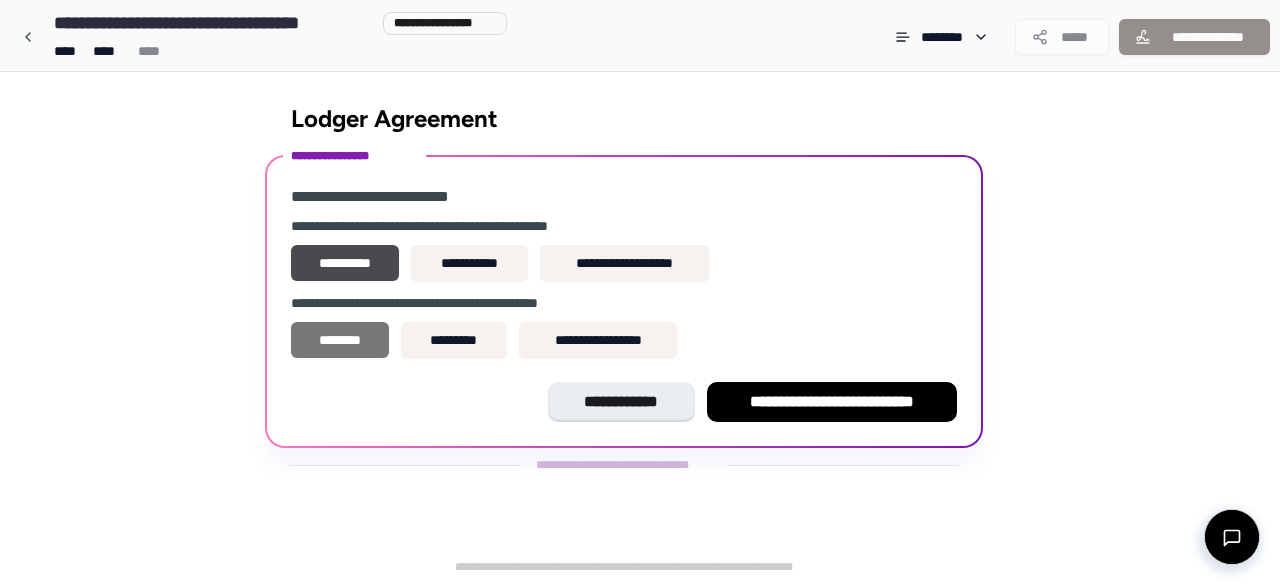 click on "********" at bounding box center (340, 340) 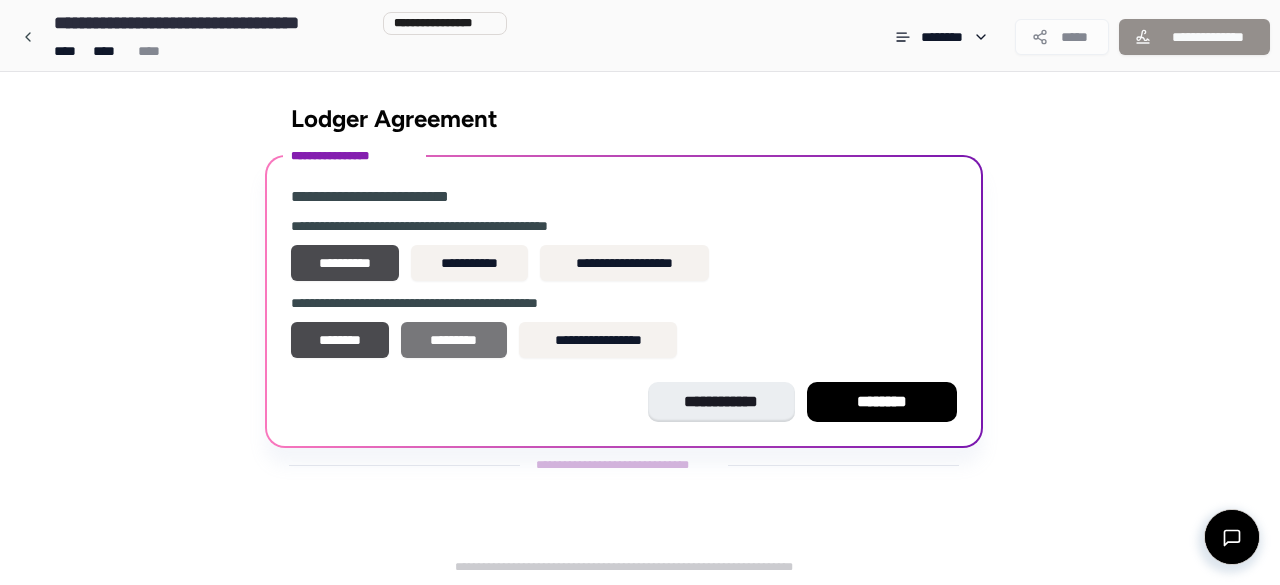 click on "*********" at bounding box center [454, 340] 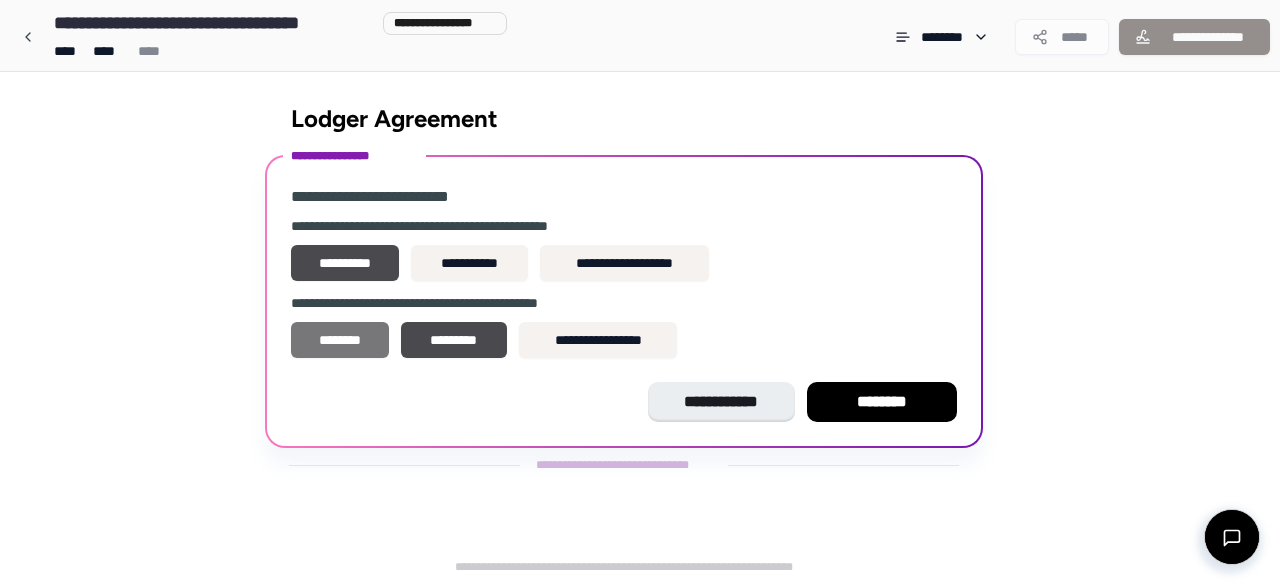 click on "********" at bounding box center (340, 340) 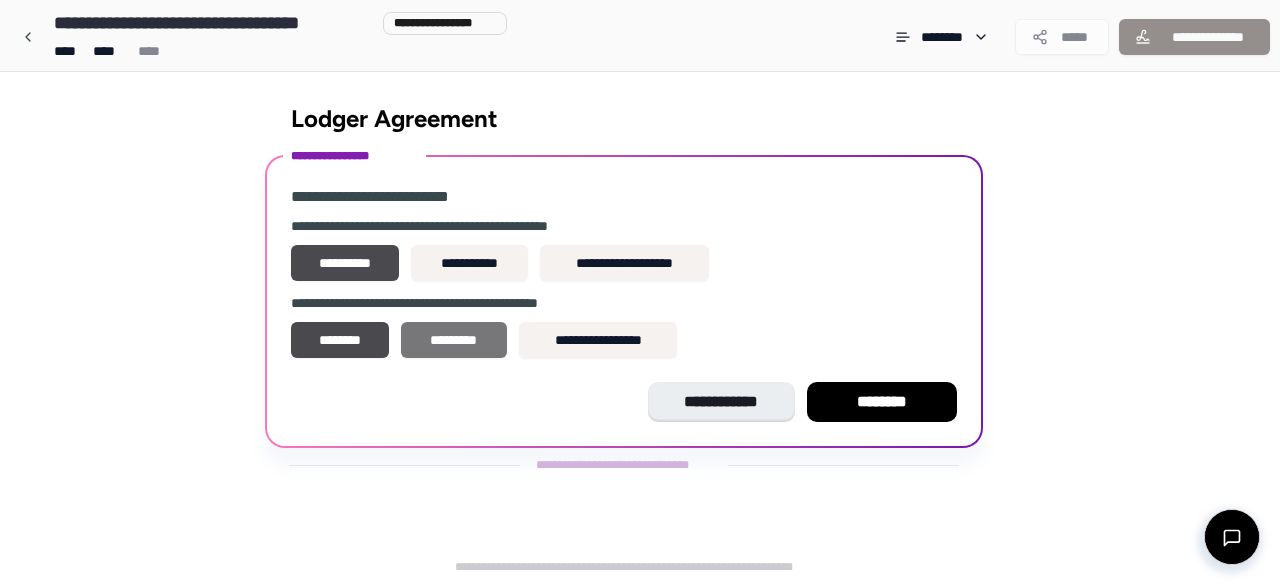 click on "*********" at bounding box center (454, 340) 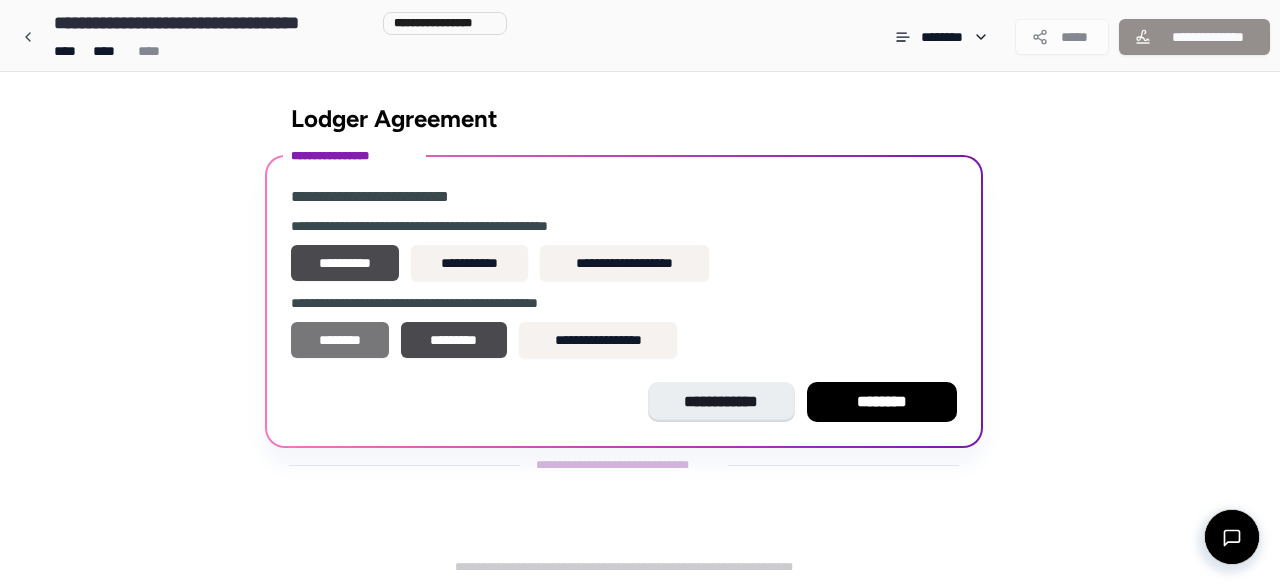 click on "********" at bounding box center [340, 340] 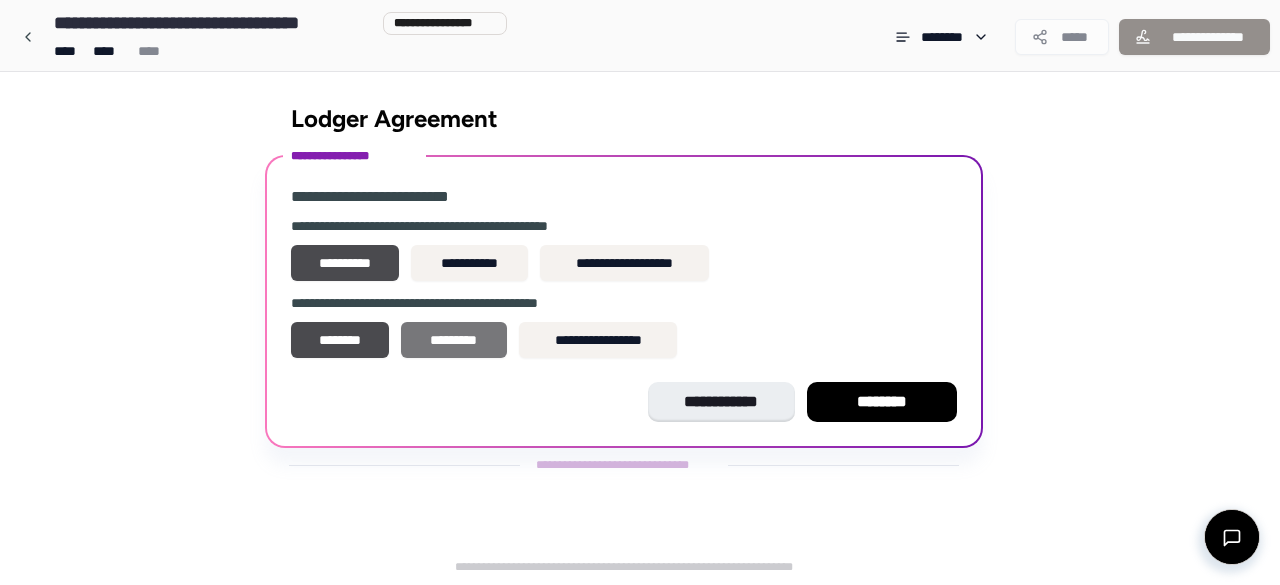 click on "*********" at bounding box center [454, 340] 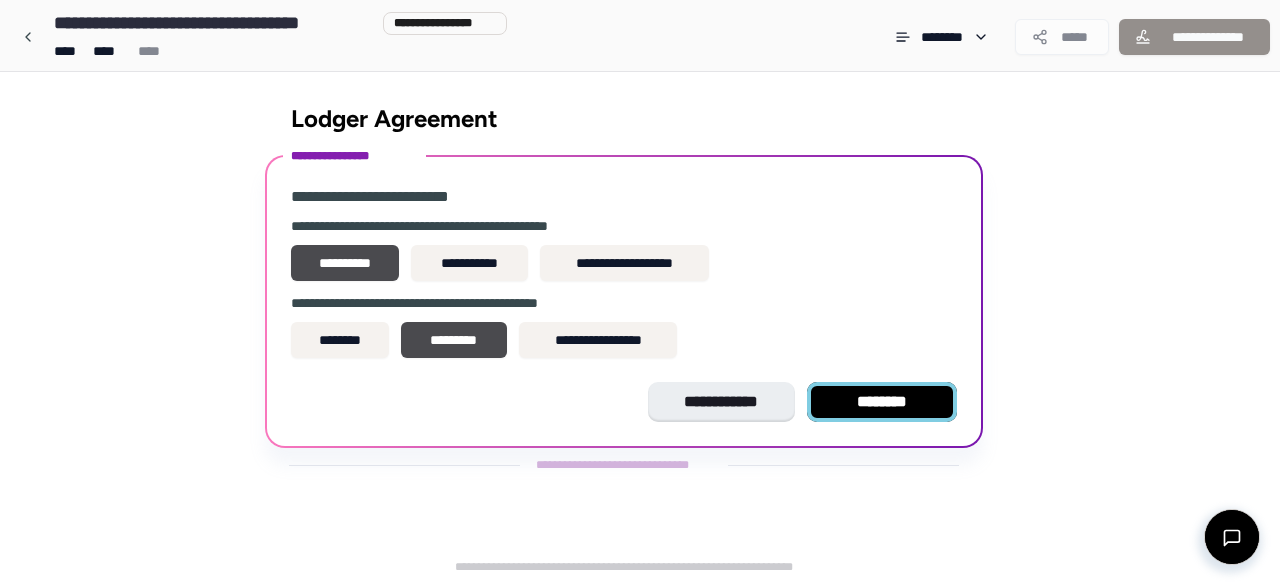 click on "********" at bounding box center [882, 402] 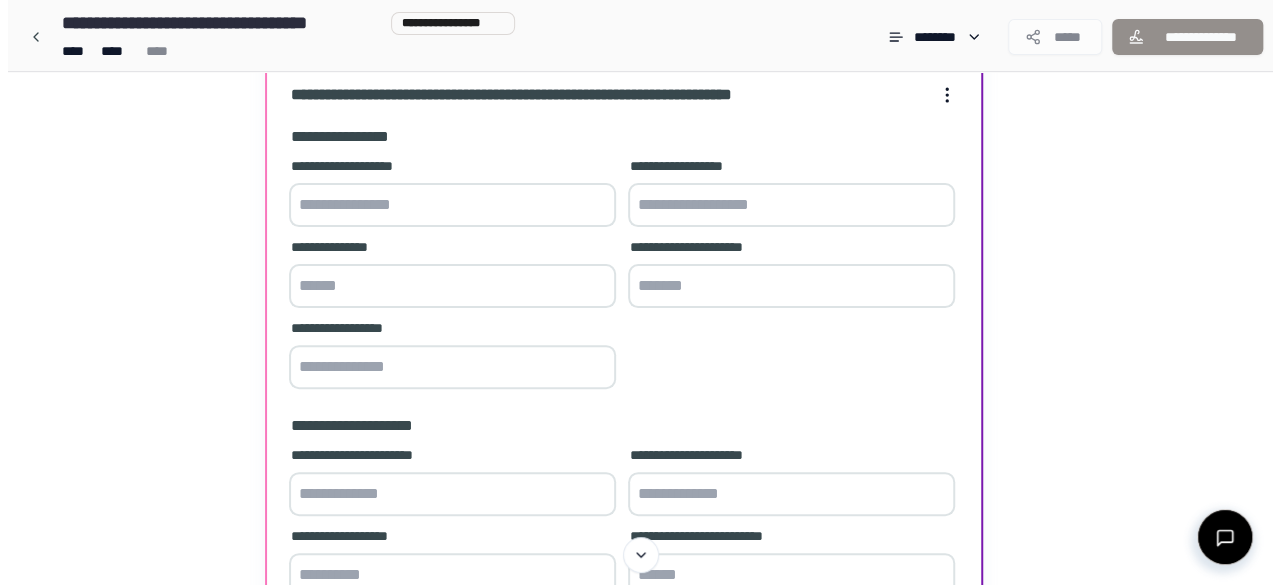 scroll, scrollTop: 0, scrollLeft: 0, axis: both 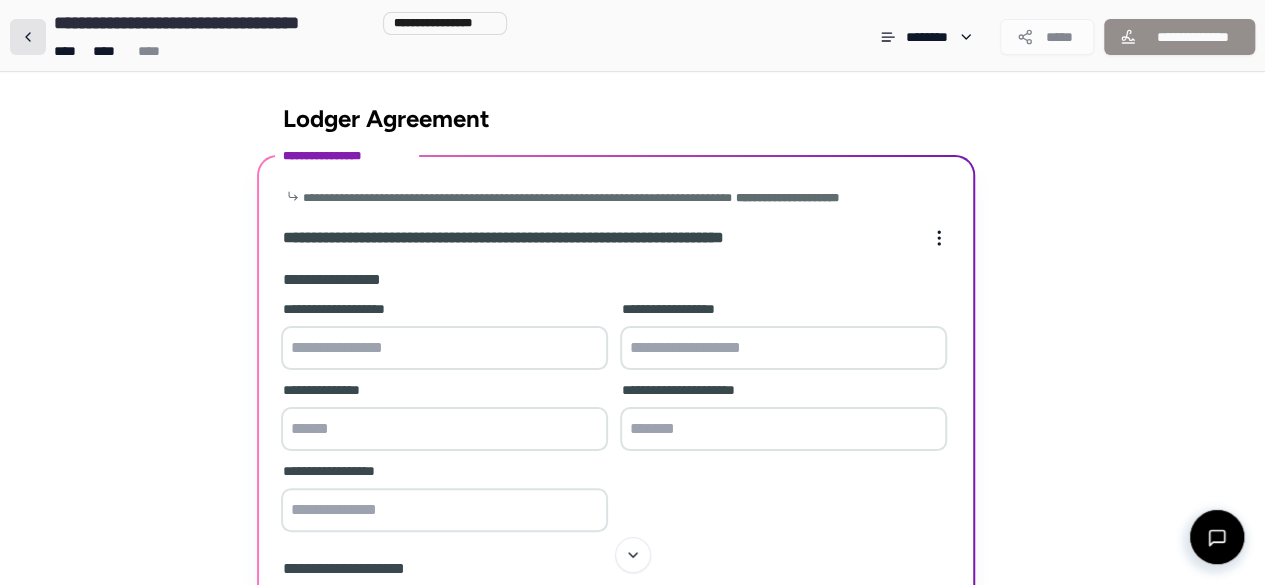 click at bounding box center [28, 37] 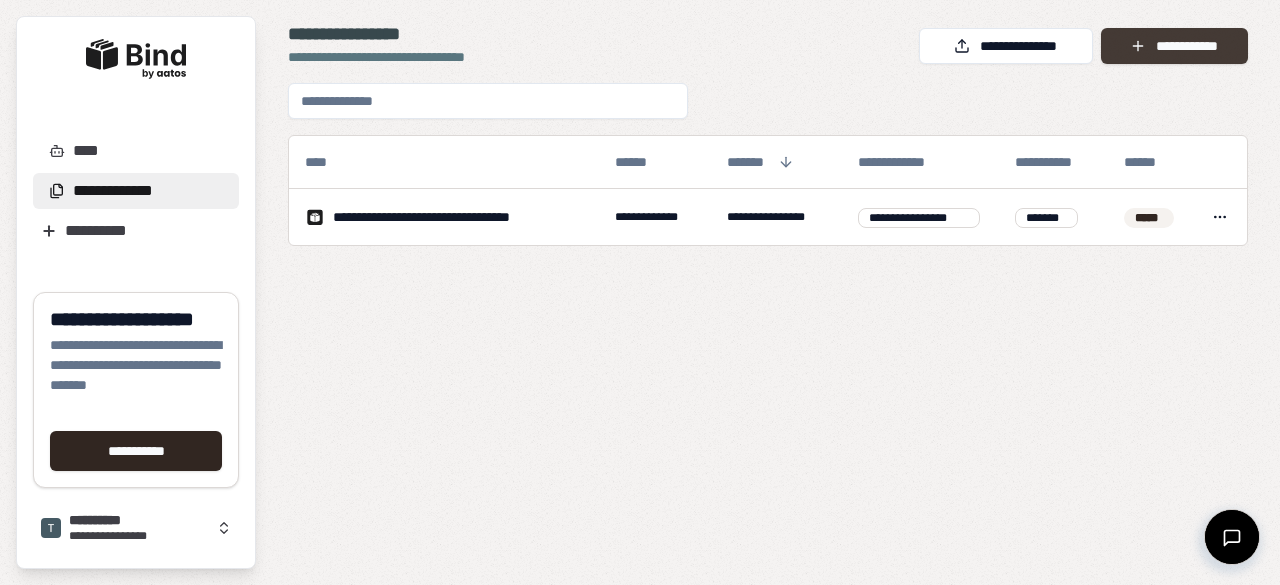 click on "**********" at bounding box center [1174, 46] 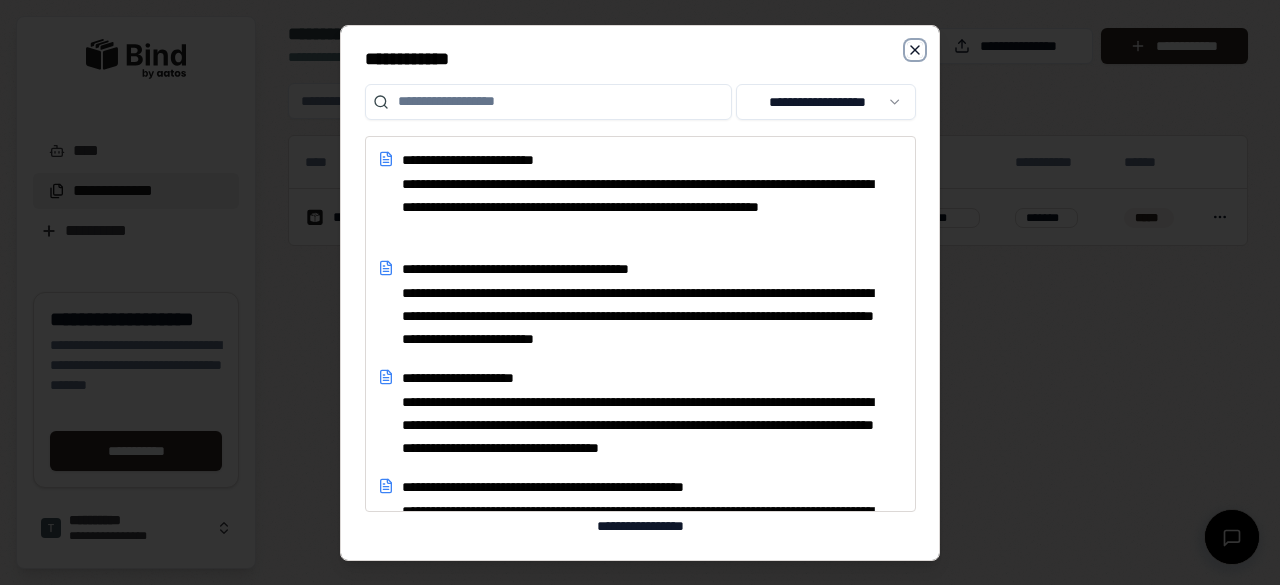 click 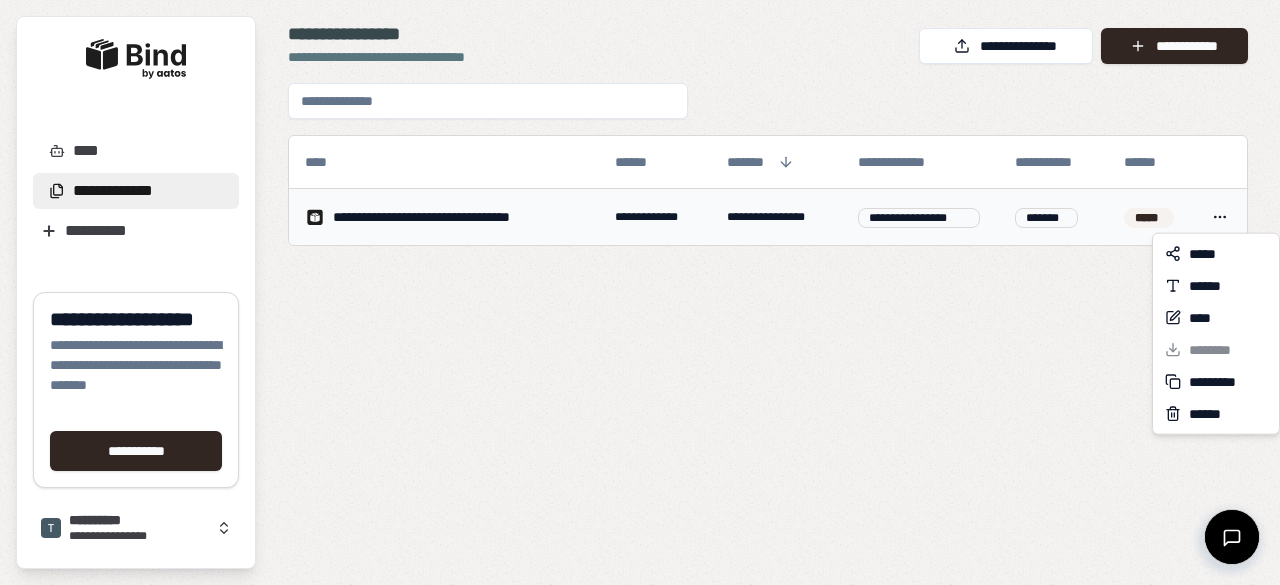 click on "**********" at bounding box center [640, 292] 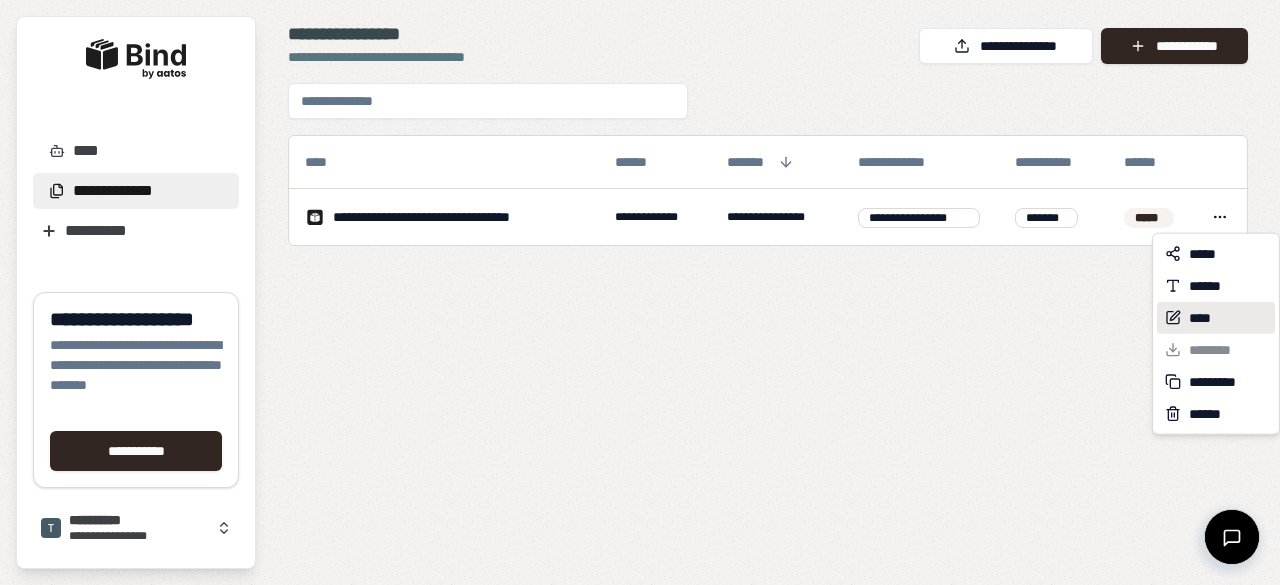 click on "****" at bounding box center [1201, 318] 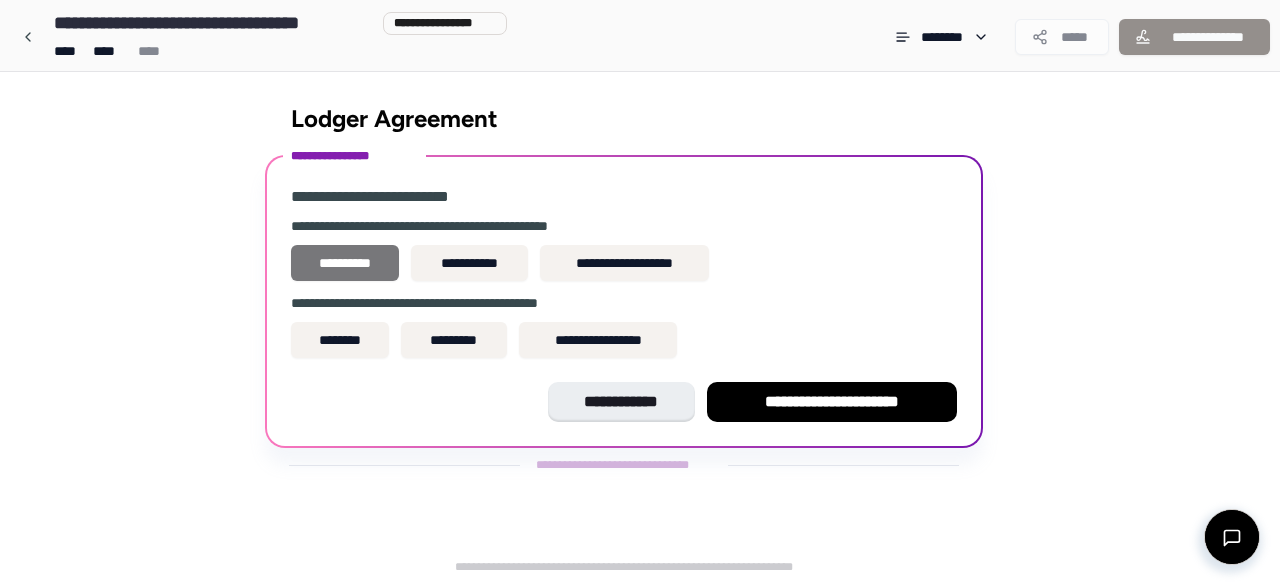 click on "**********" at bounding box center [345, 263] 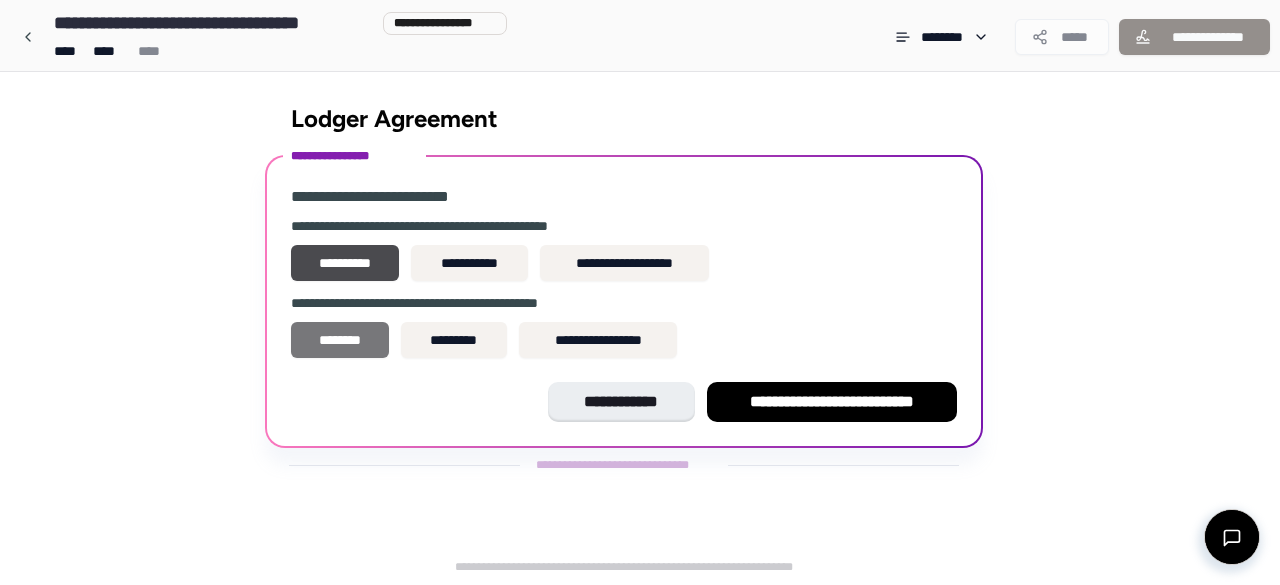 click on "********" at bounding box center (340, 340) 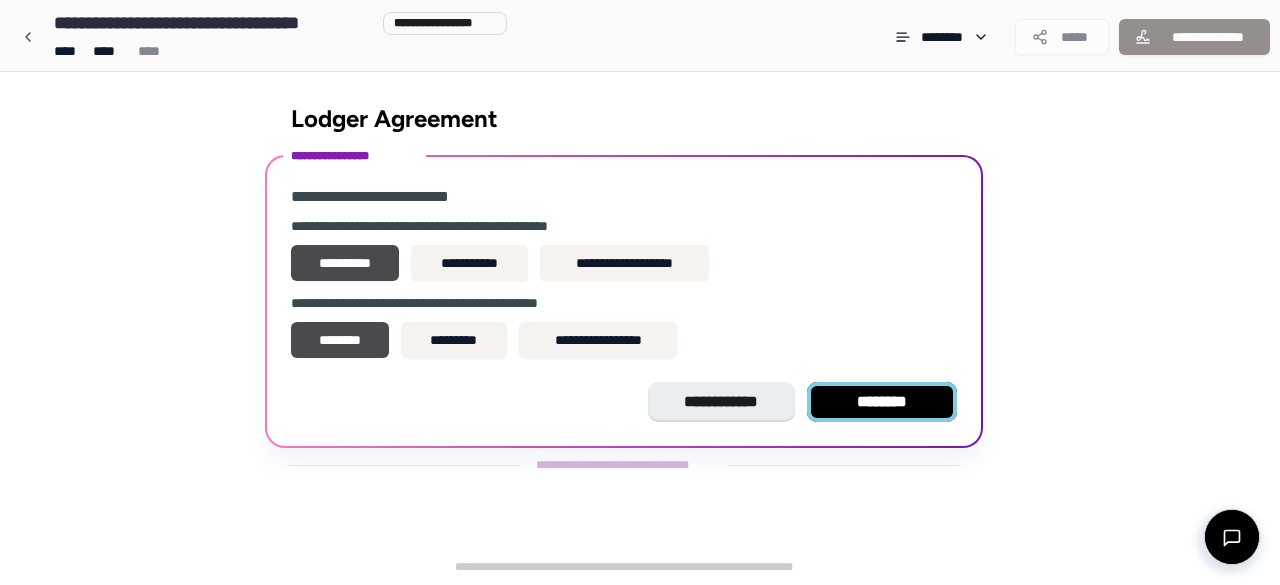 click on "********" at bounding box center (882, 402) 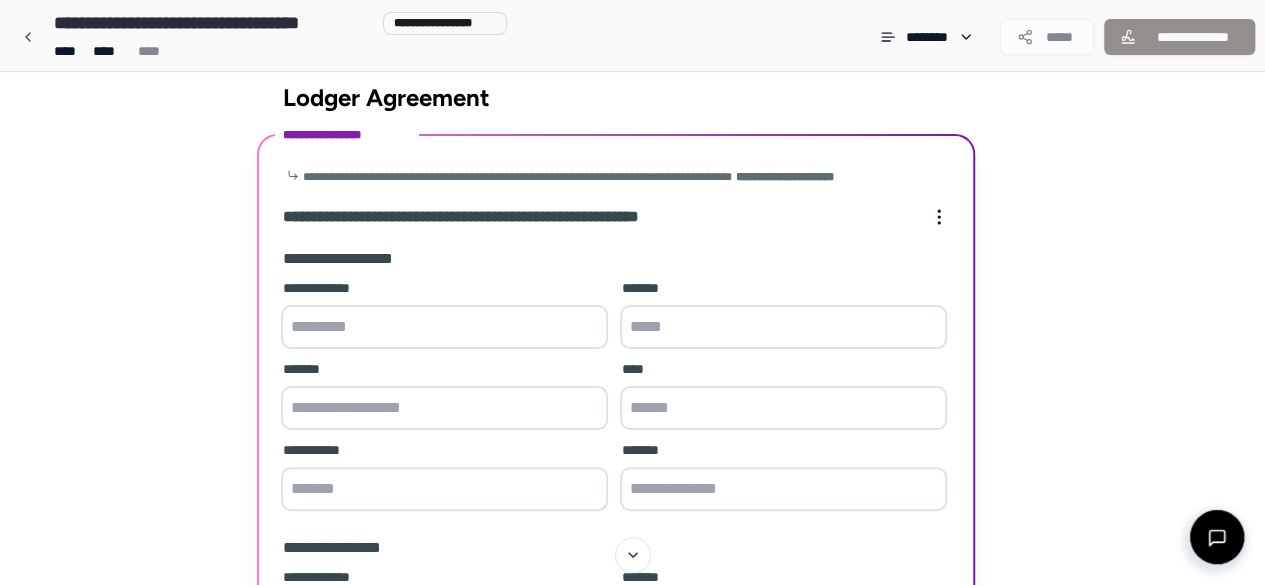 scroll, scrollTop: 0, scrollLeft: 0, axis: both 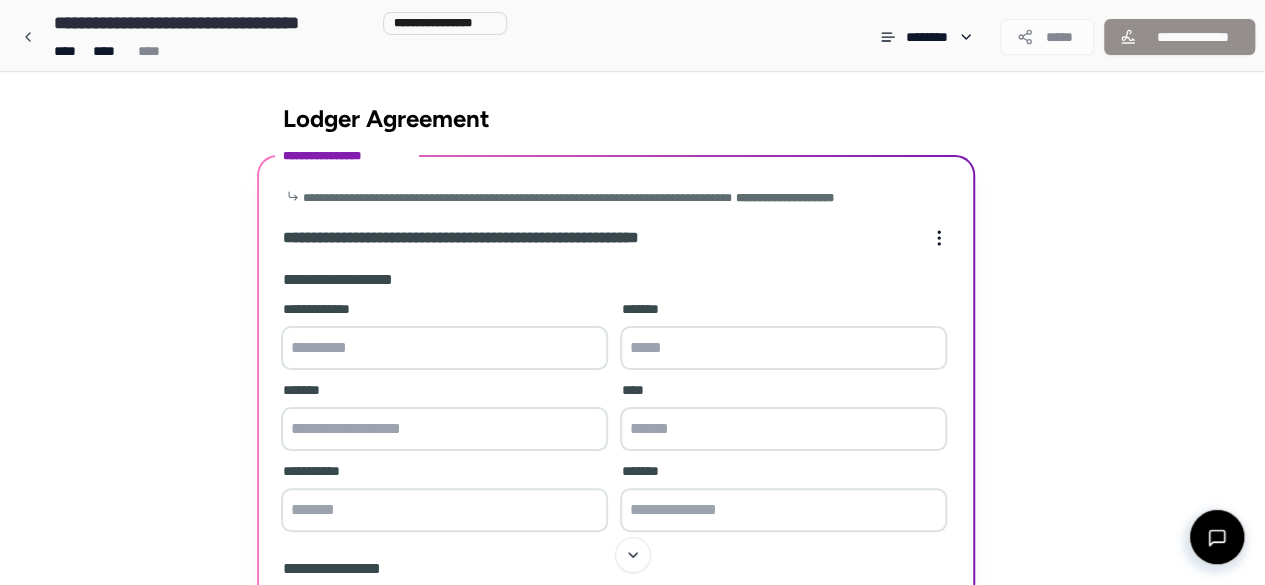 click at bounding box center (444, 348) 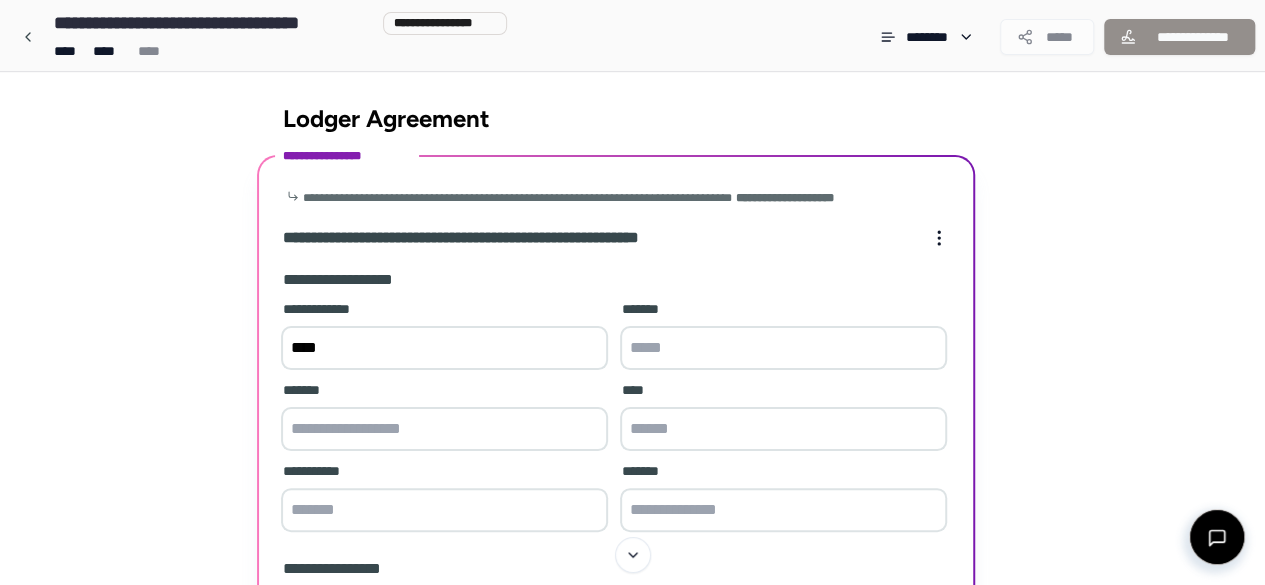 type on "***" 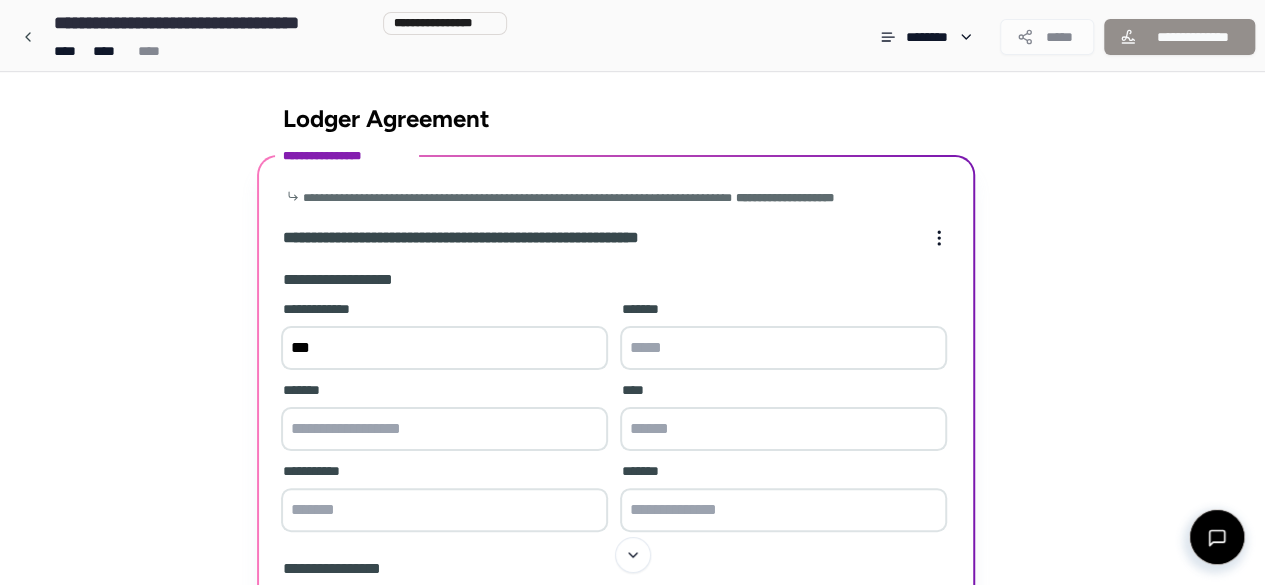 click at bounding box center (783, 348) 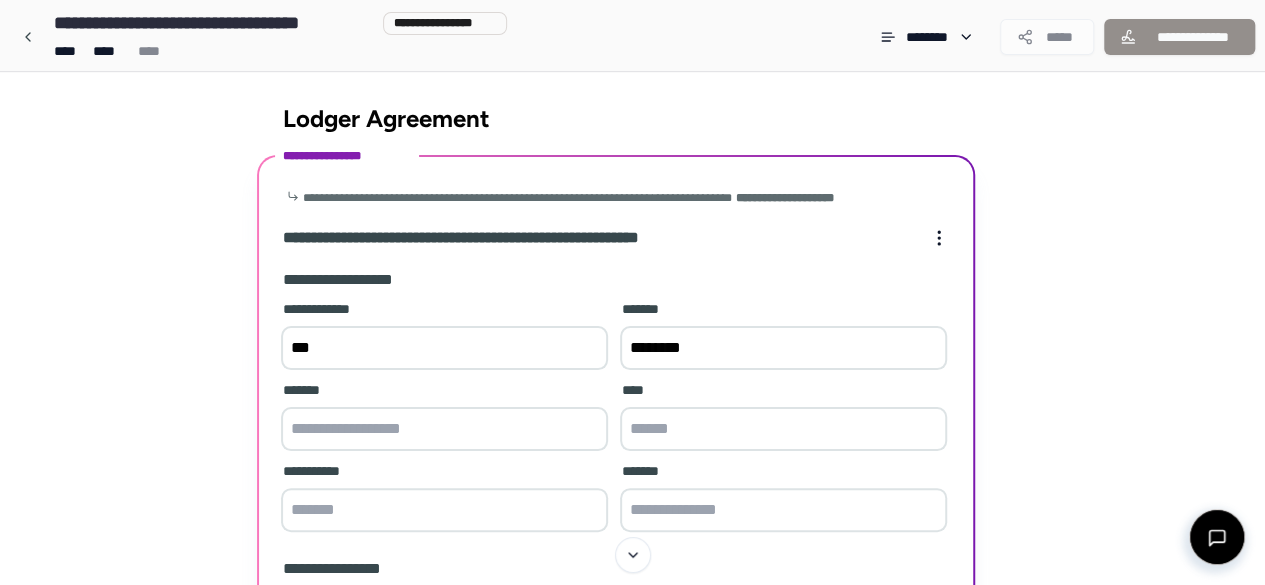type on "********" 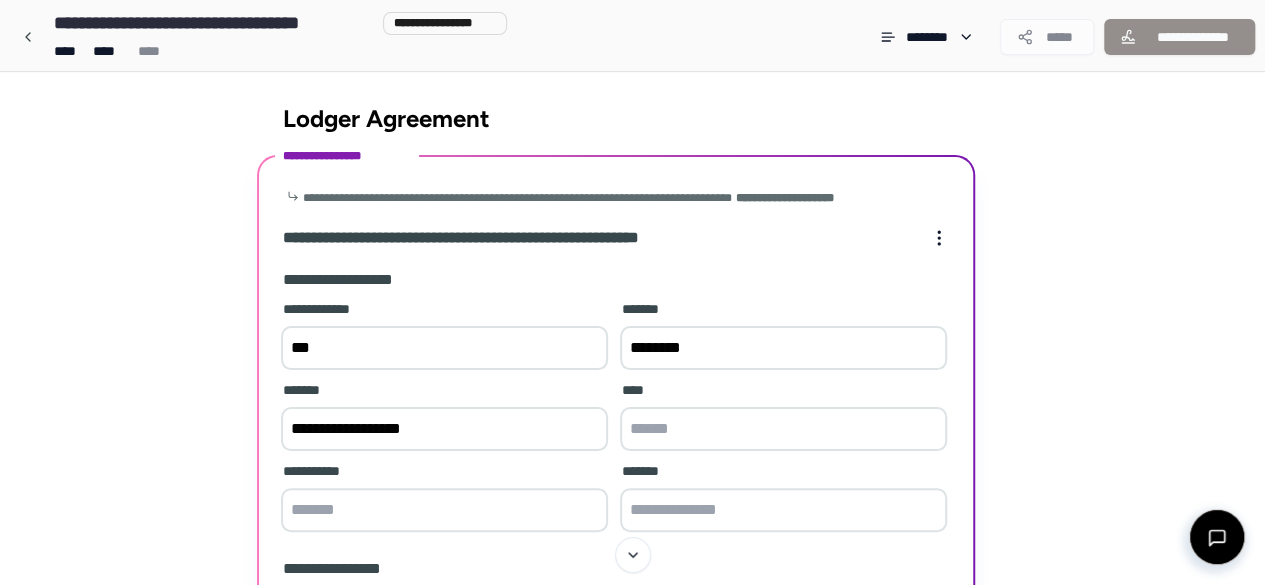type on "**********" 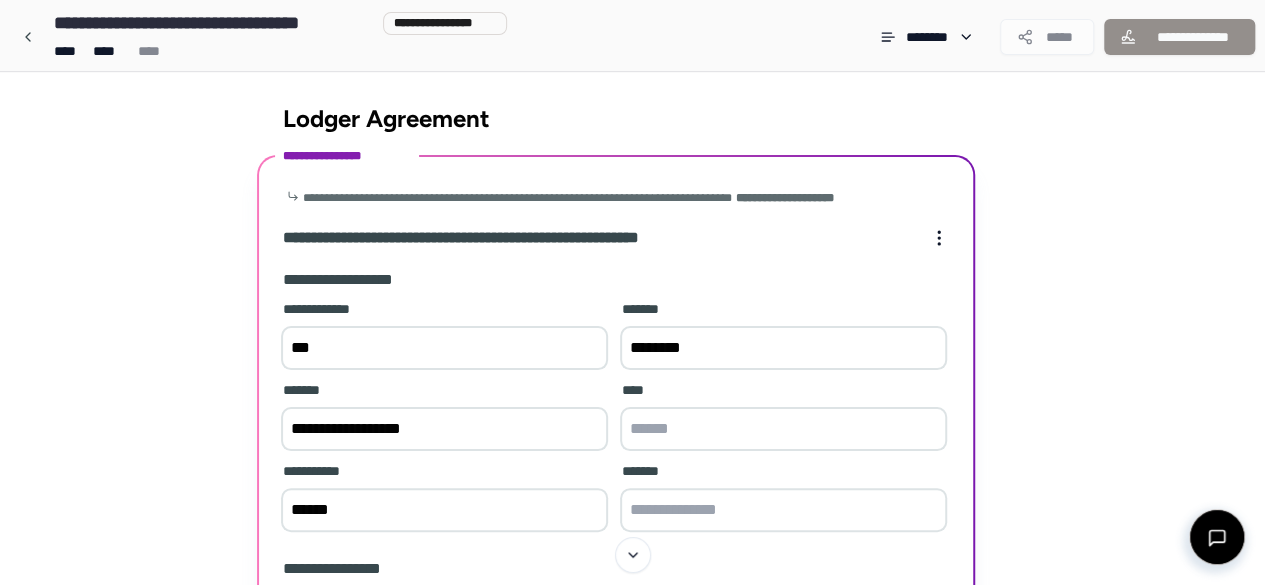 type on "******" 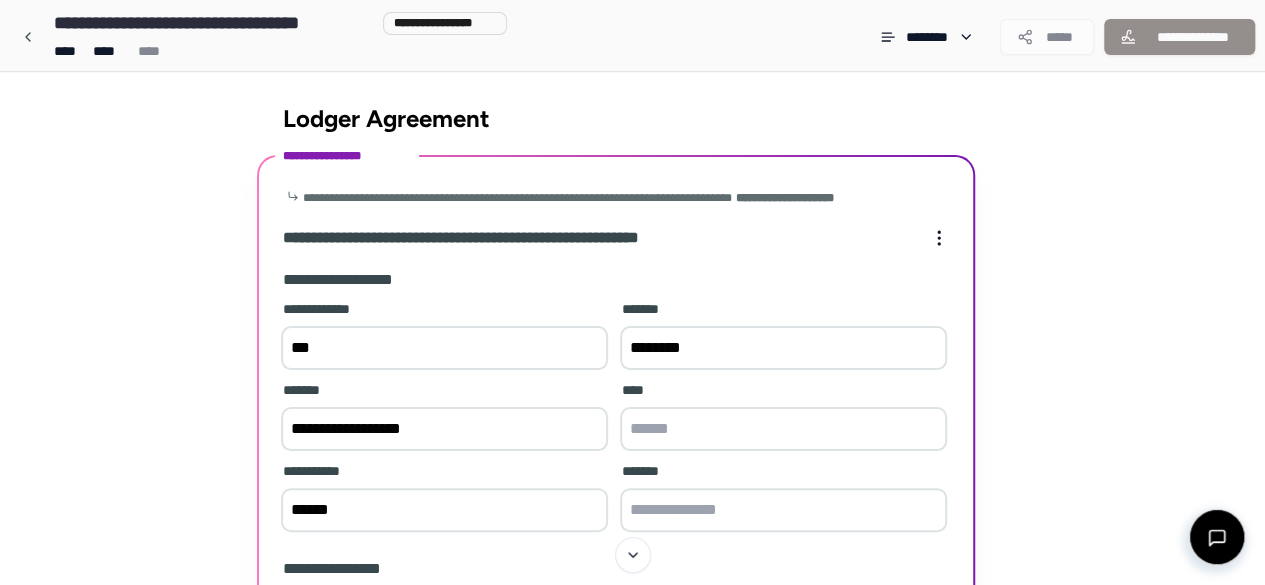 click at bounding box center [783, 429] 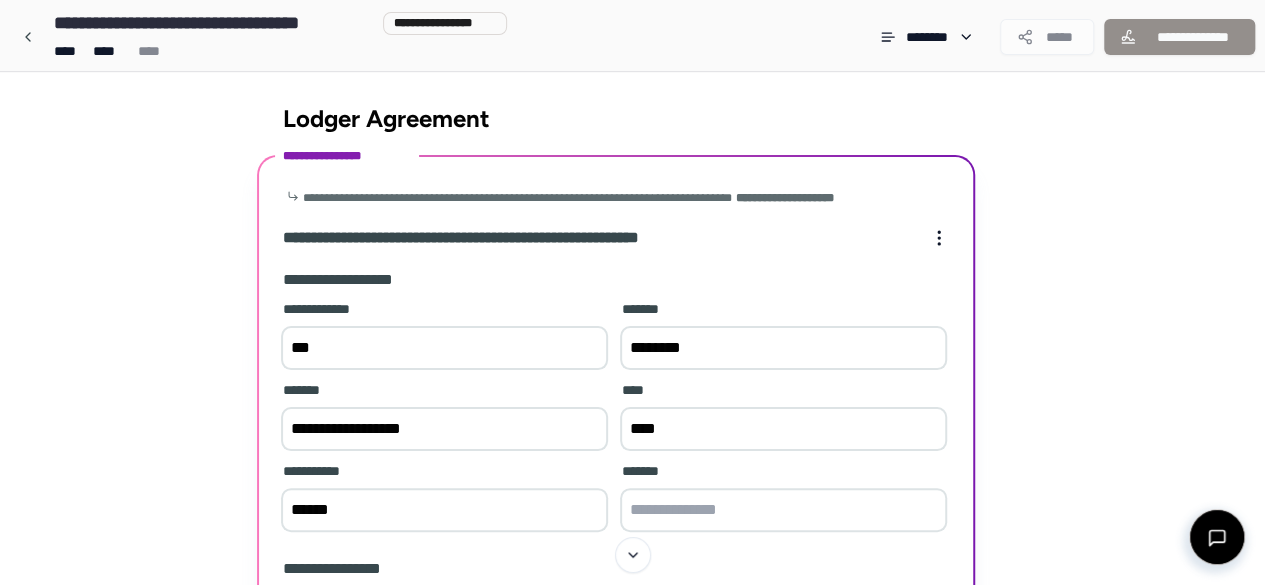 scroll, scrollTop: 309, scrollLeft: 0, axis: vertical 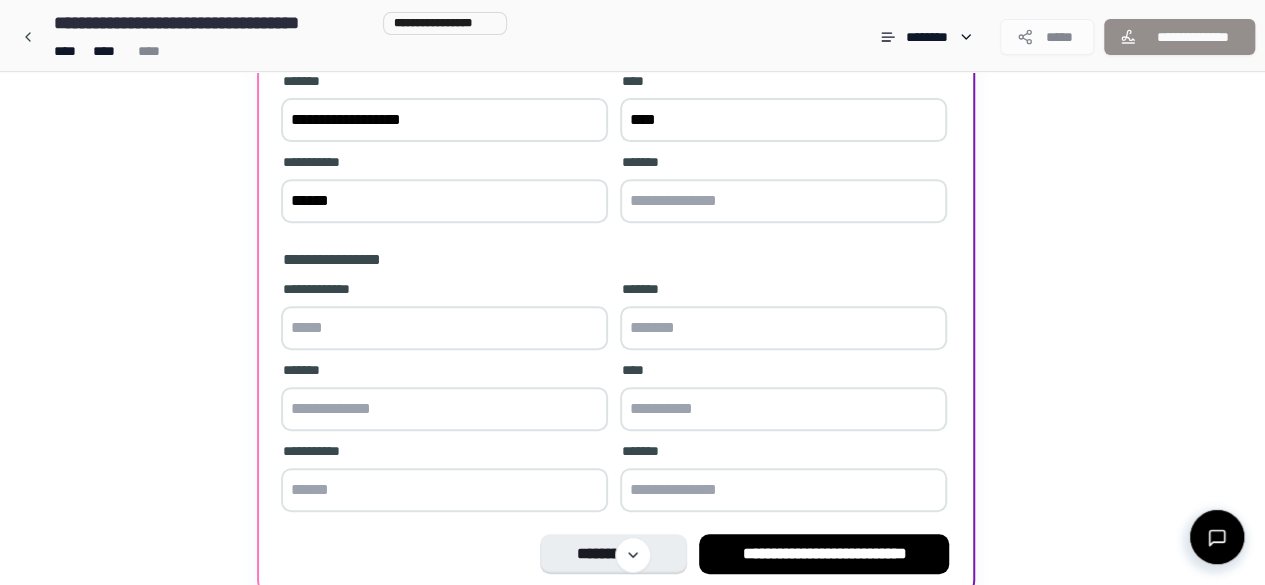 type on "****" 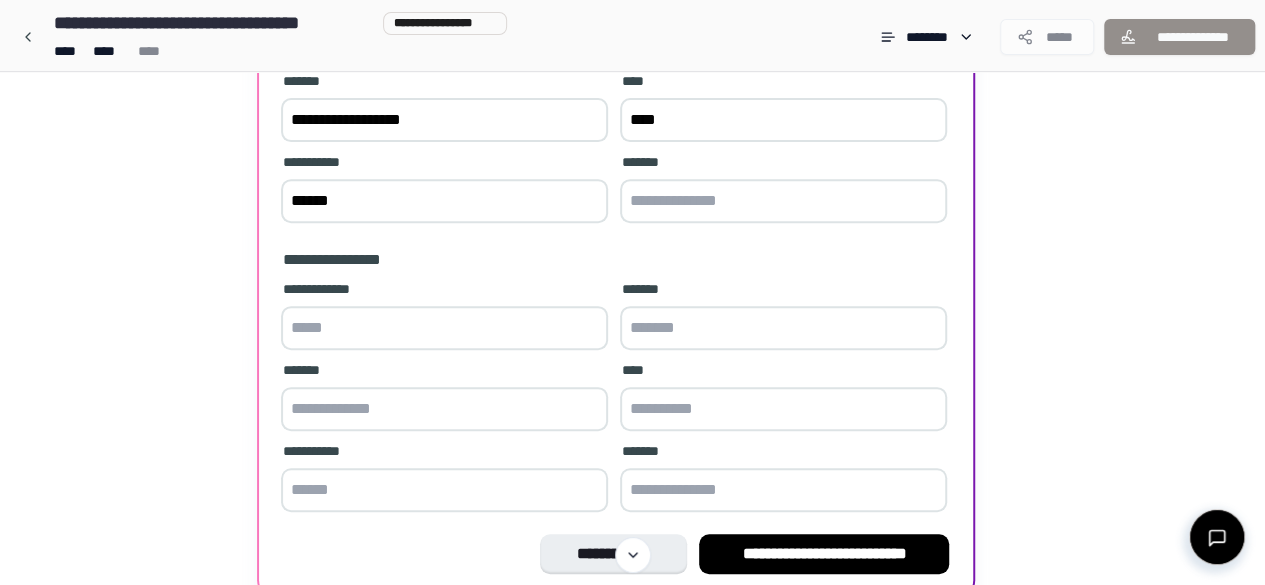 click at bounding box center [783, 201] 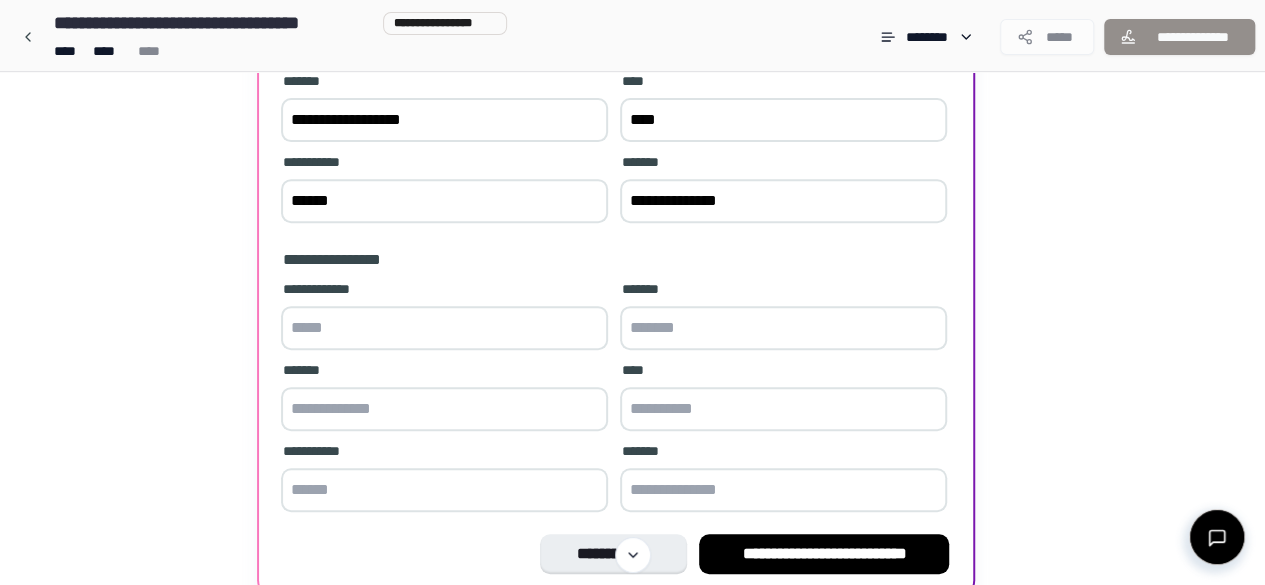 click on "**********" at bounding box center [783, 201] 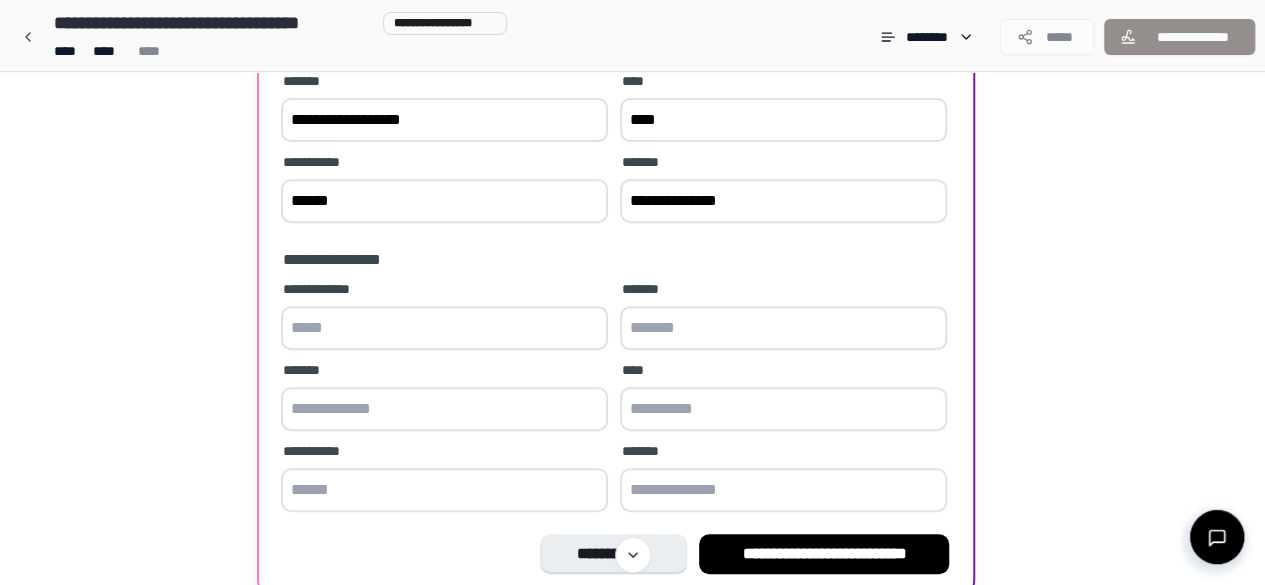 click at bounding box center [783, 490] 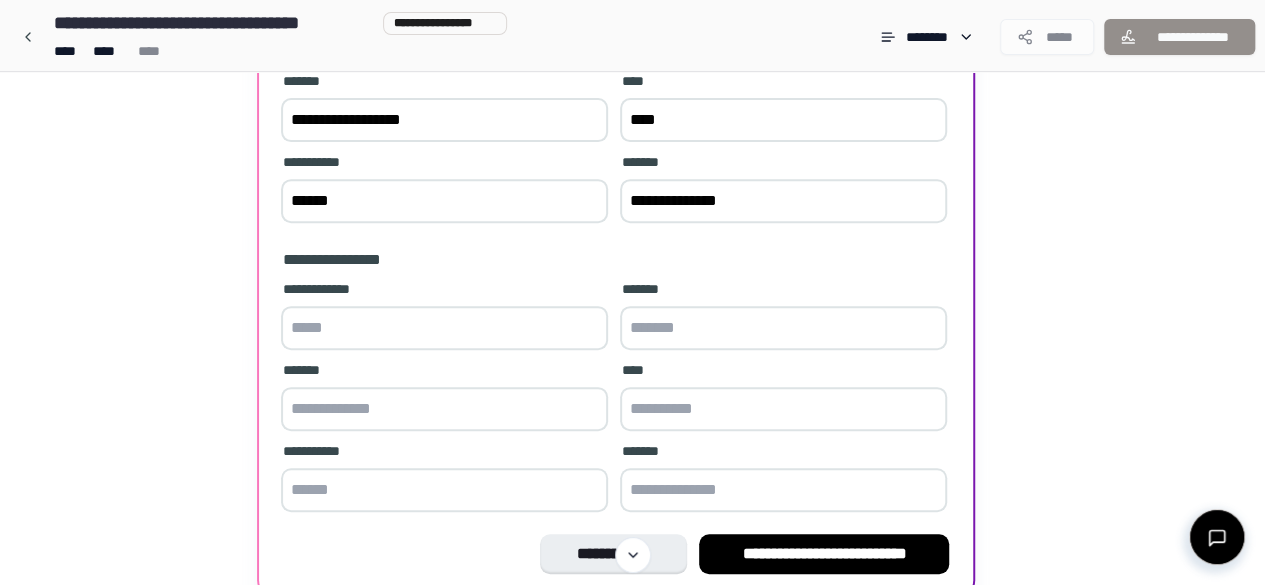 paste on "**********" 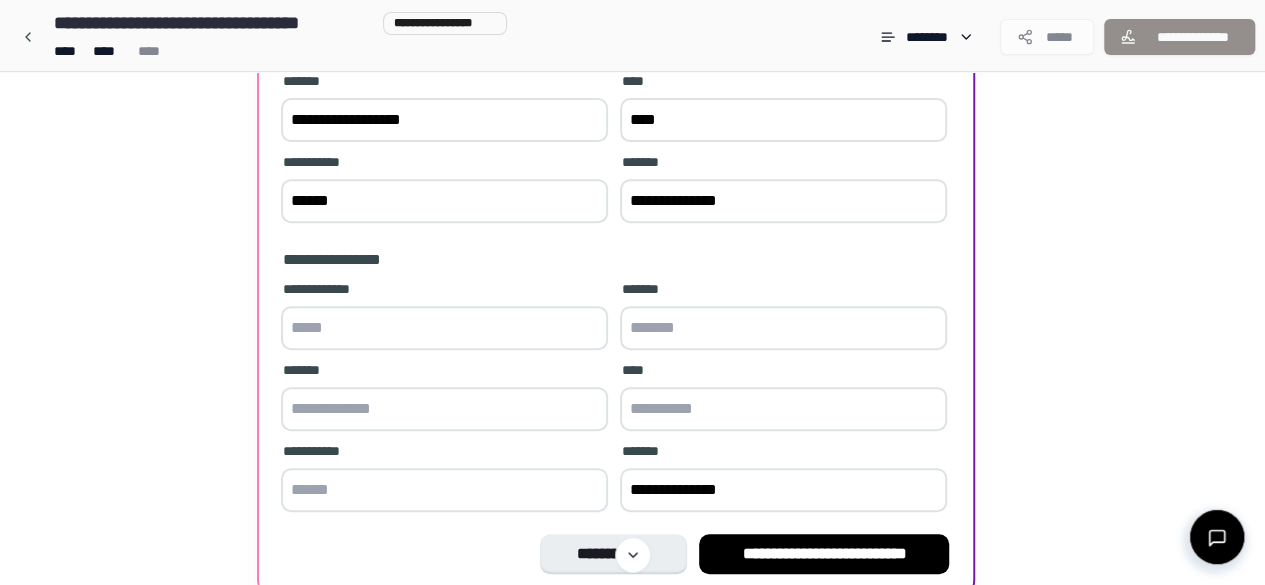type on "**********" 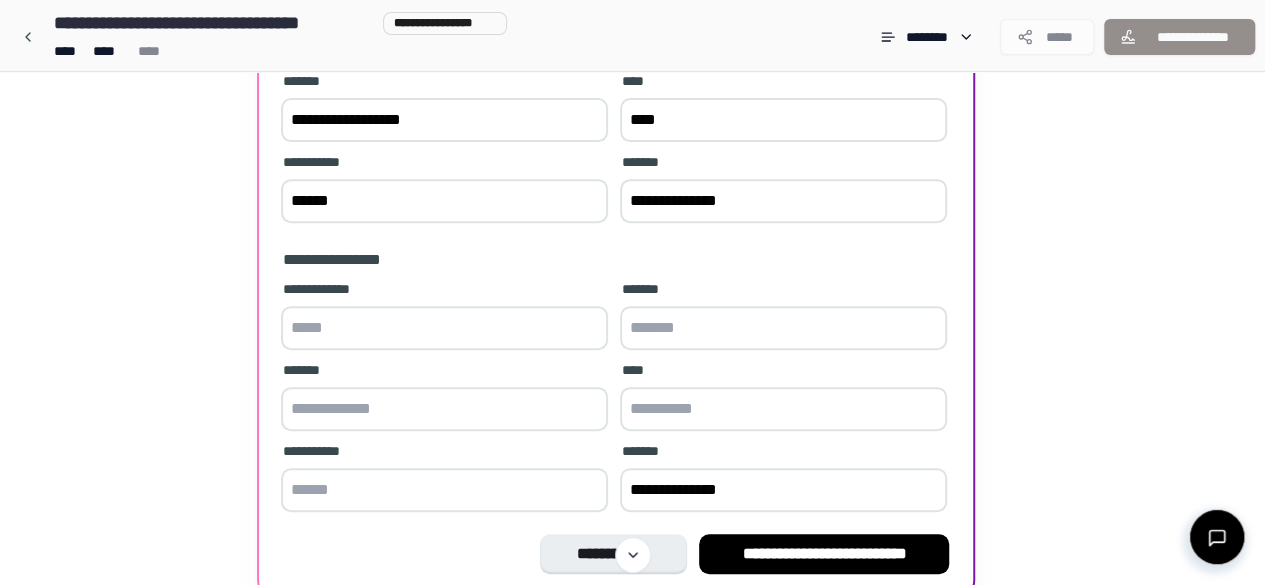 drag, startPoint x: 376, startPoint y: 191, endPoint x: 209, endPoint y: 188, distance: 167.02695 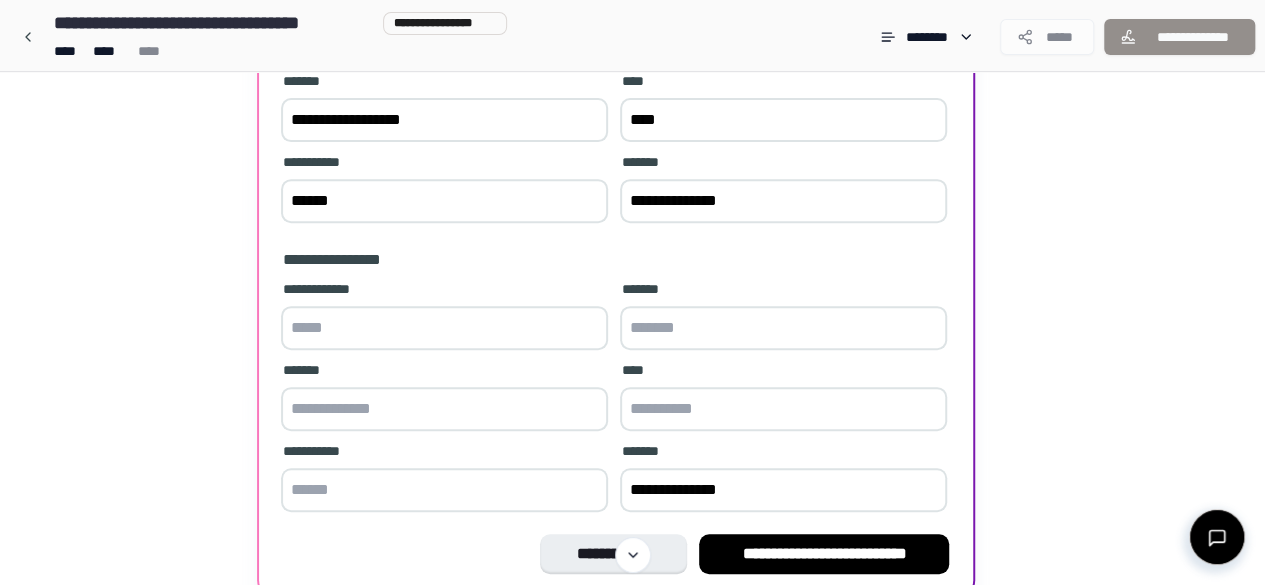 paste on "******" 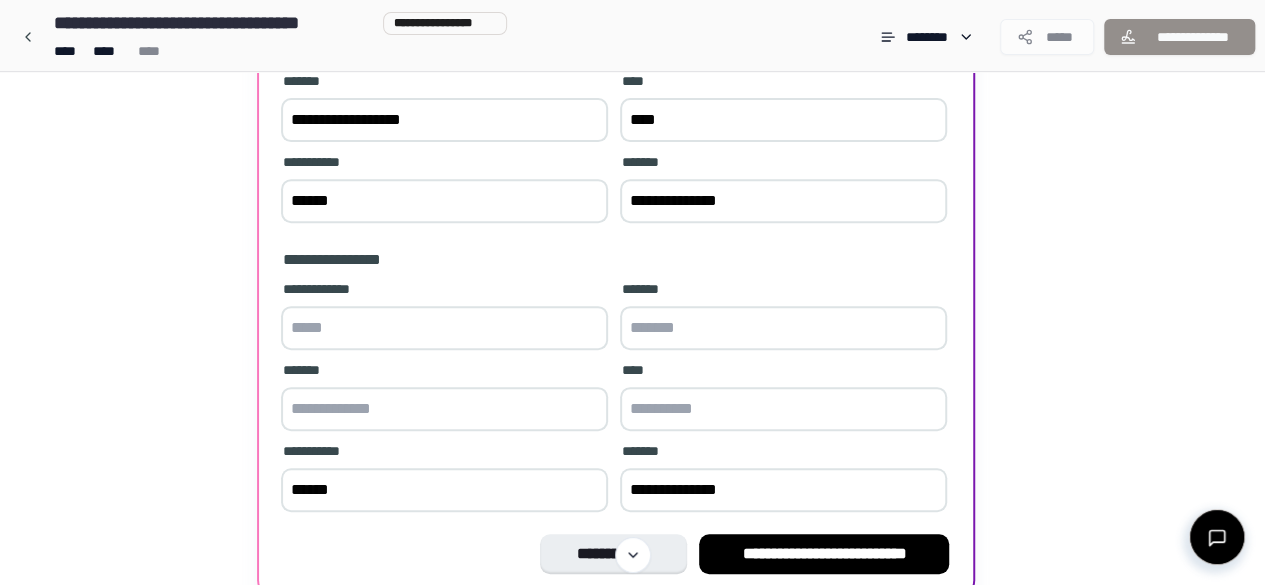 type on "******" 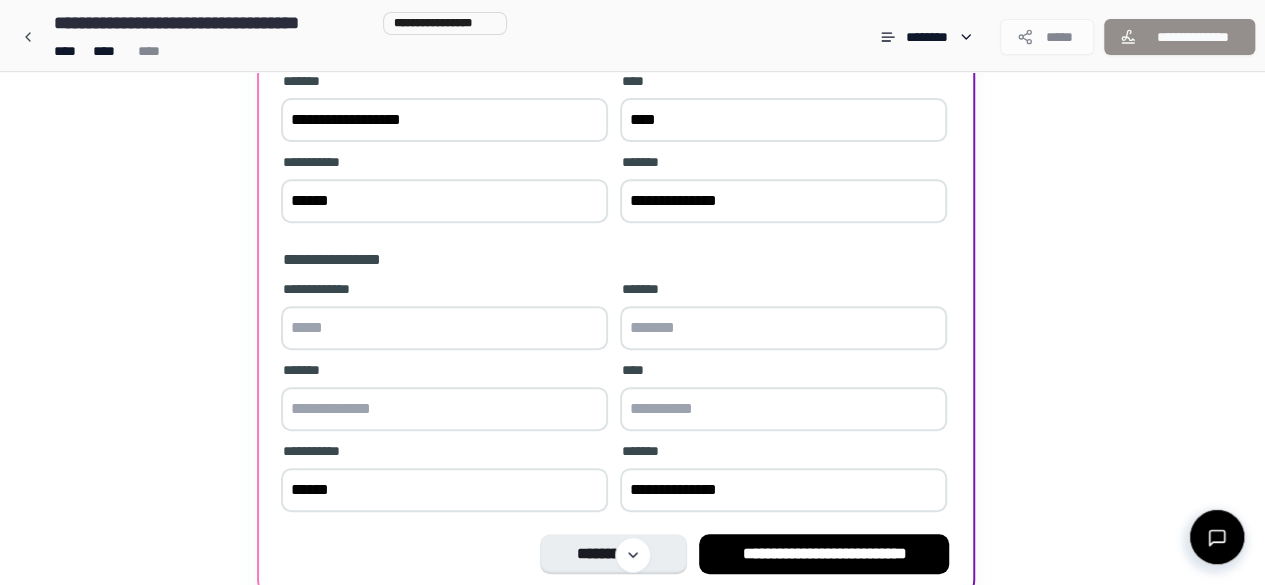 click on "**********" at bounding box center [444, 120] 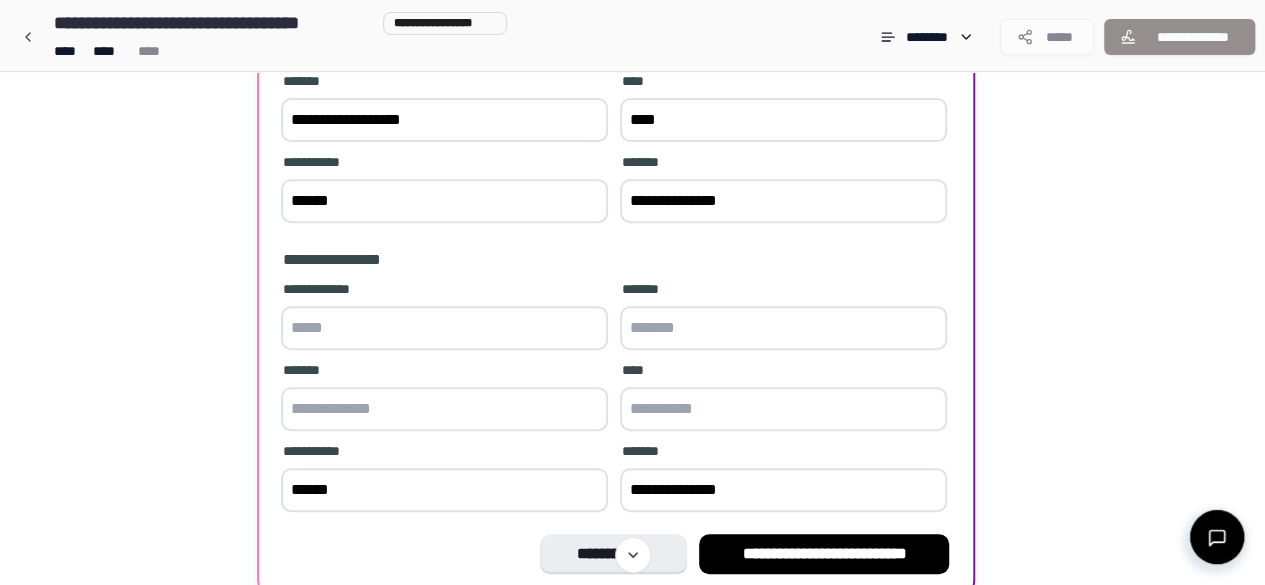 click at bounding box center [444, 409] 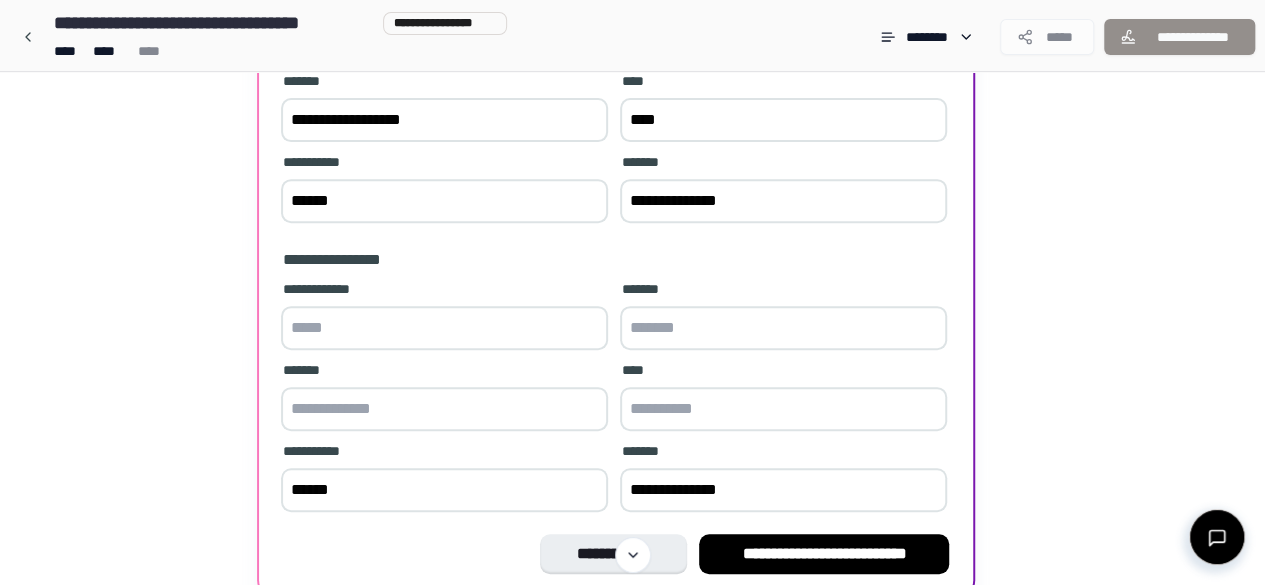 paste on "**********" 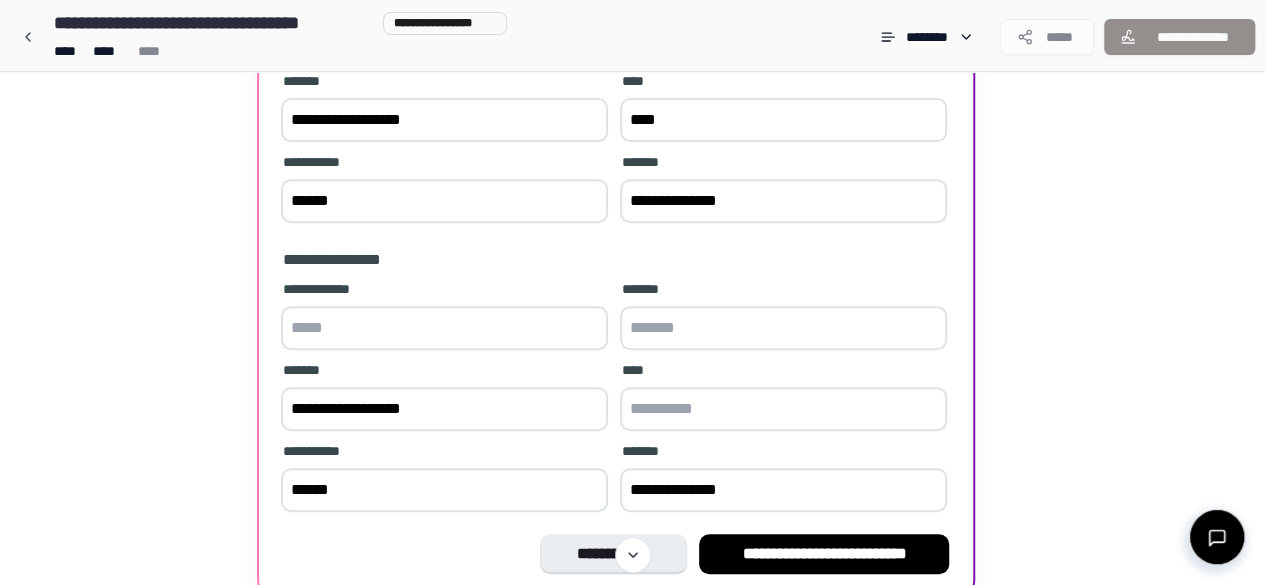 type on "**********" 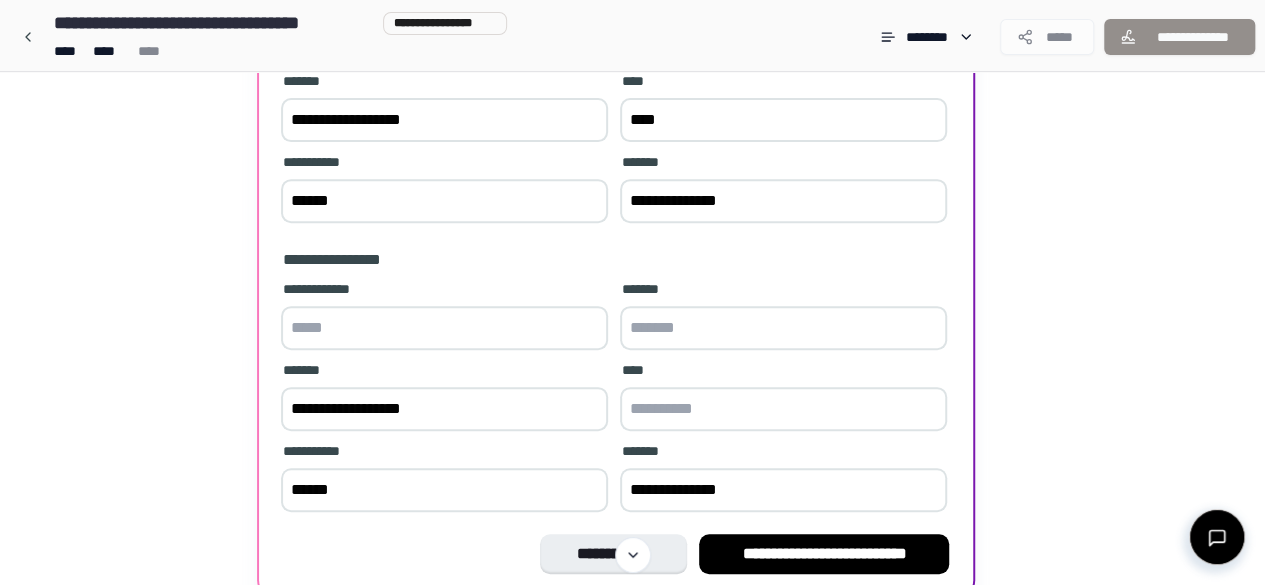 click at bounding box center (783, 409) 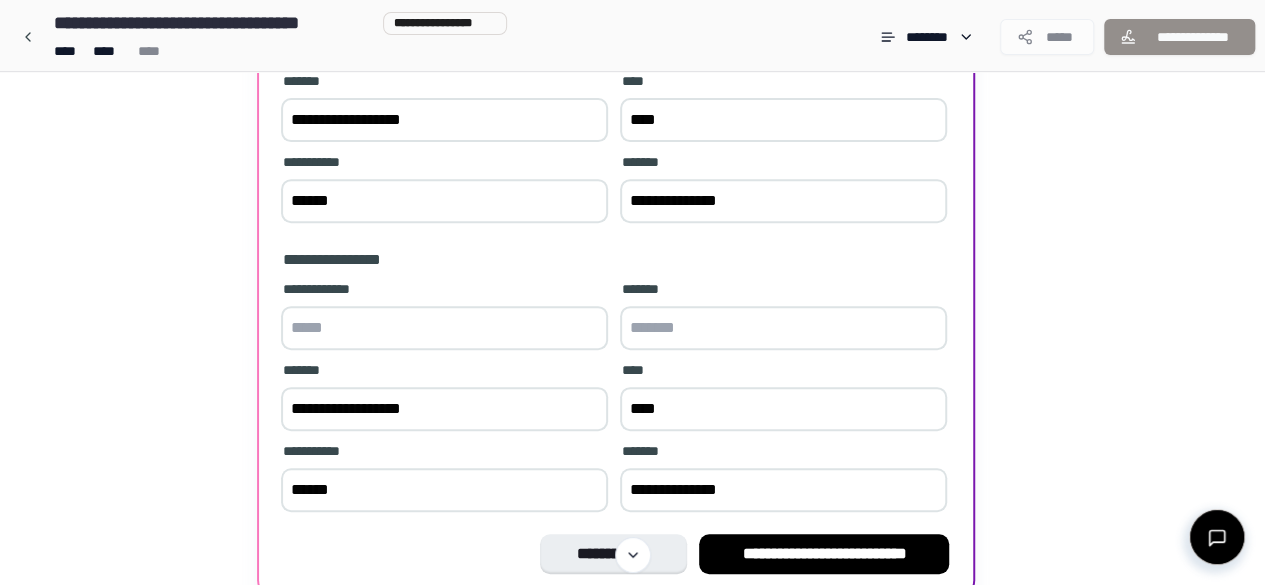 type on "****" 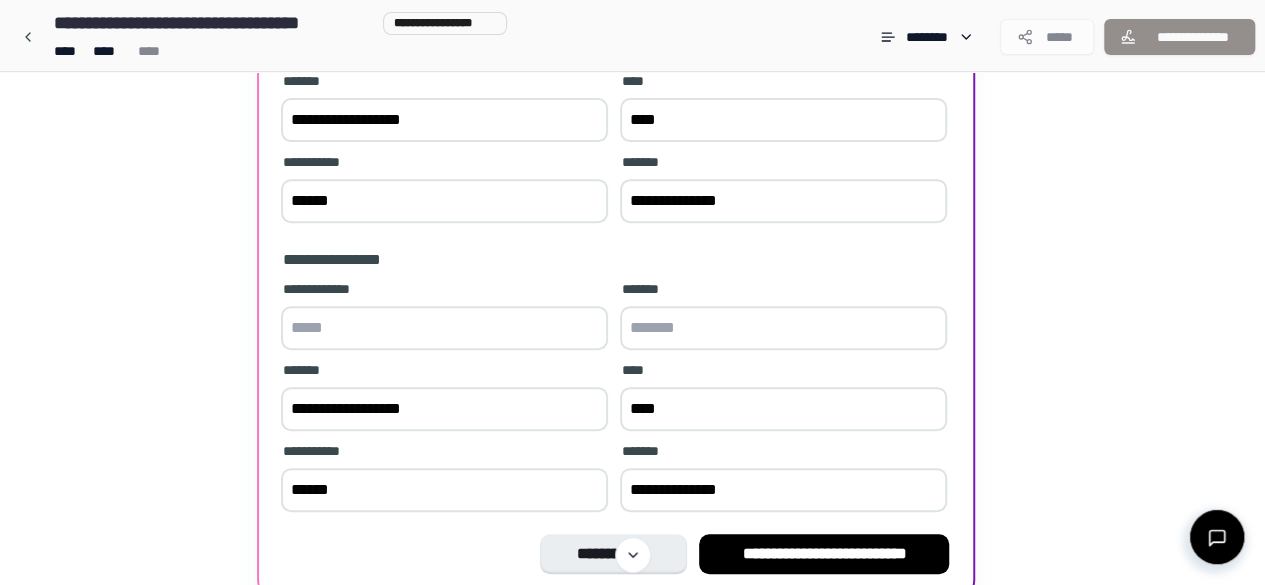 click at bounding box center (444, 328) 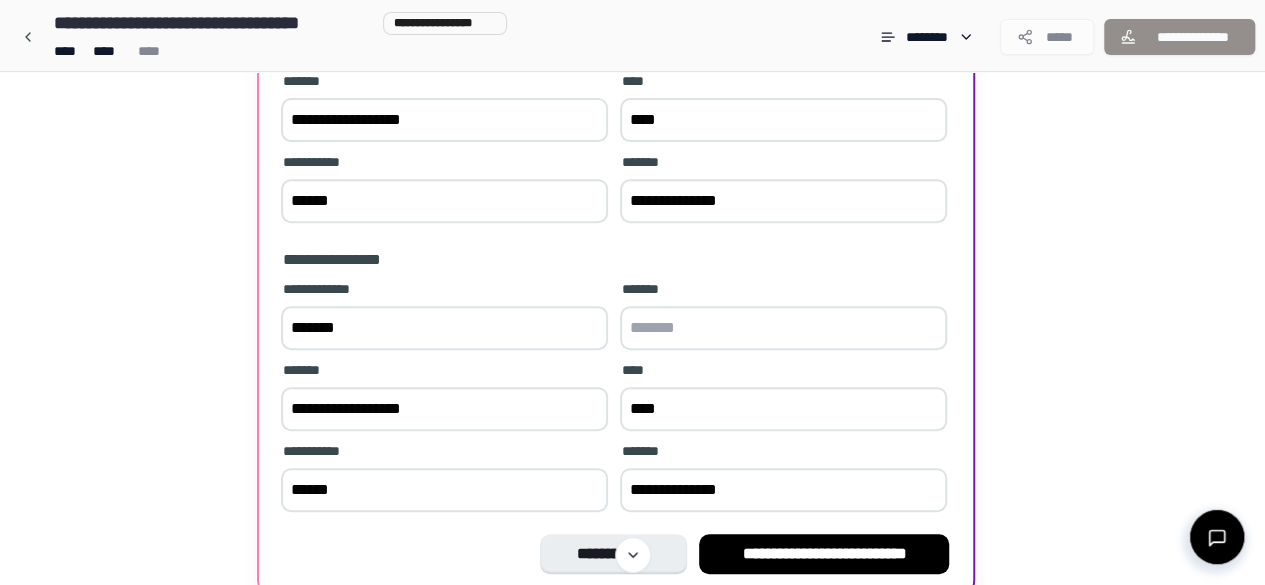 type on "*******" 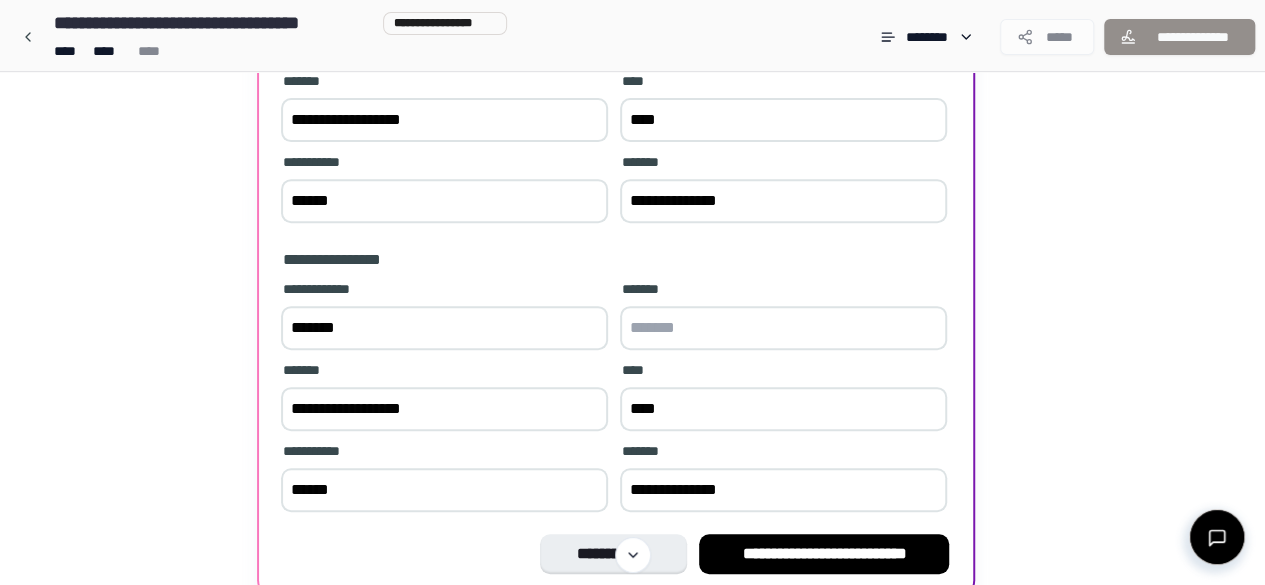 click at bounding box center [783, 328] 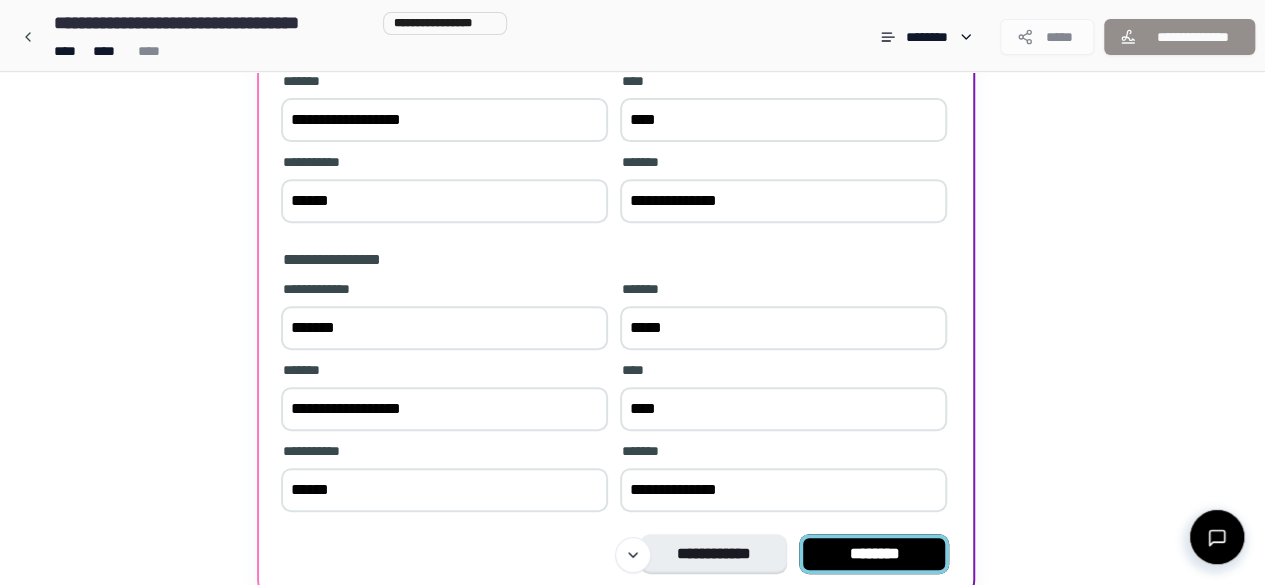 type on "*****" 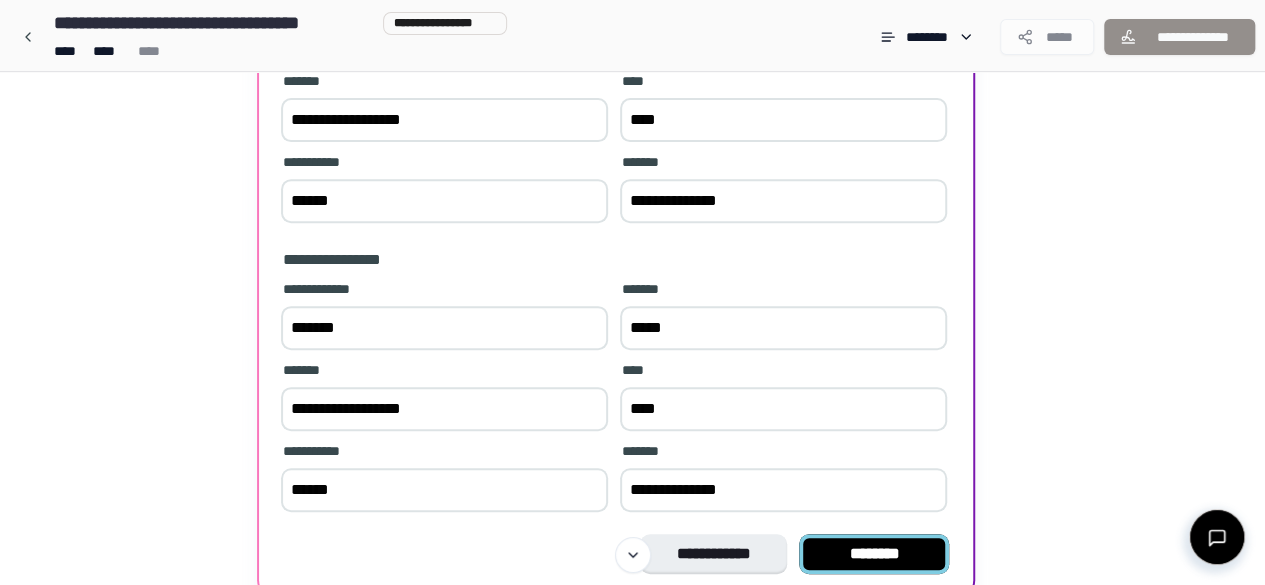 click on "********" at bounding box center [874, 554] 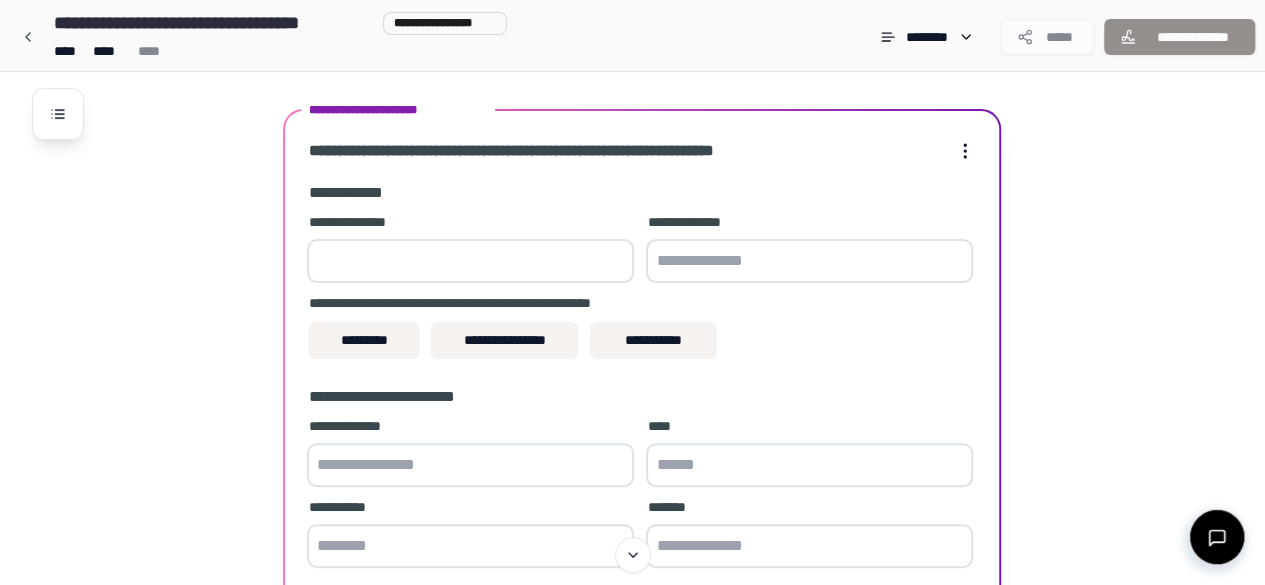 scroll, scrollTop: 128, scrollLeft: 0, axis: vertical 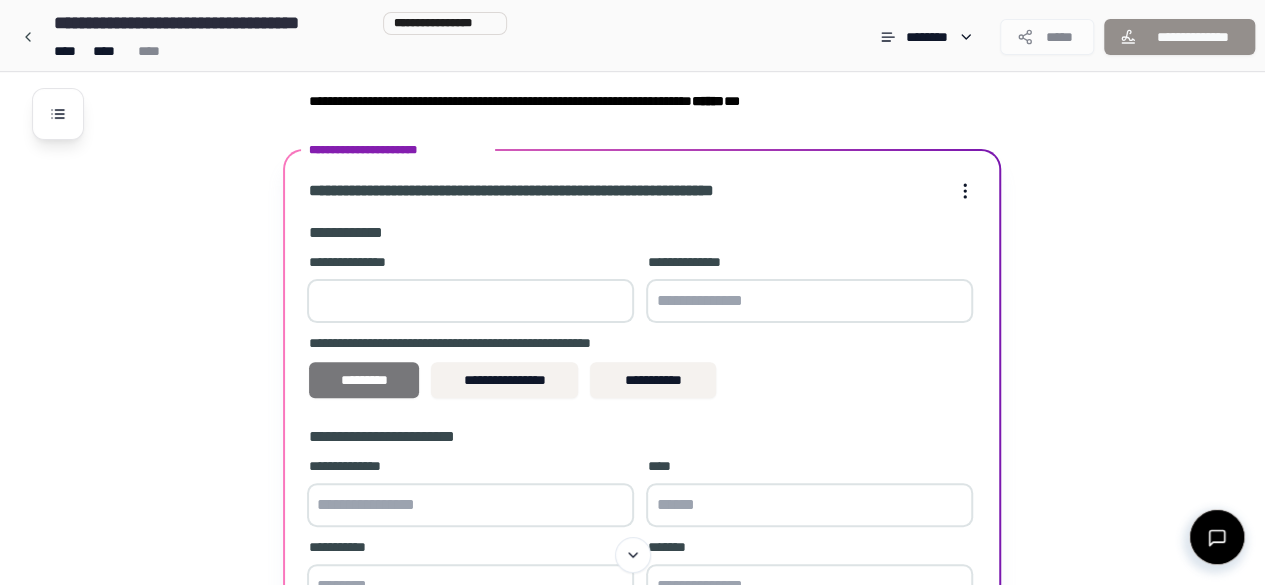 click on "*********" at bounding box center (364, 380) 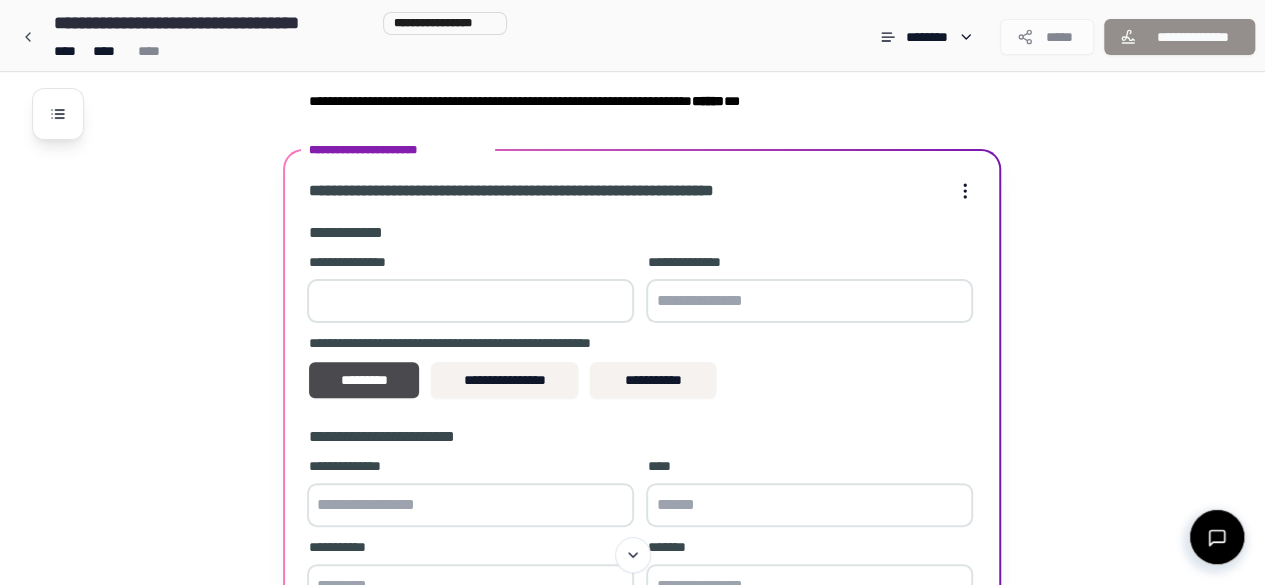 click at bounding box center (470, 301) 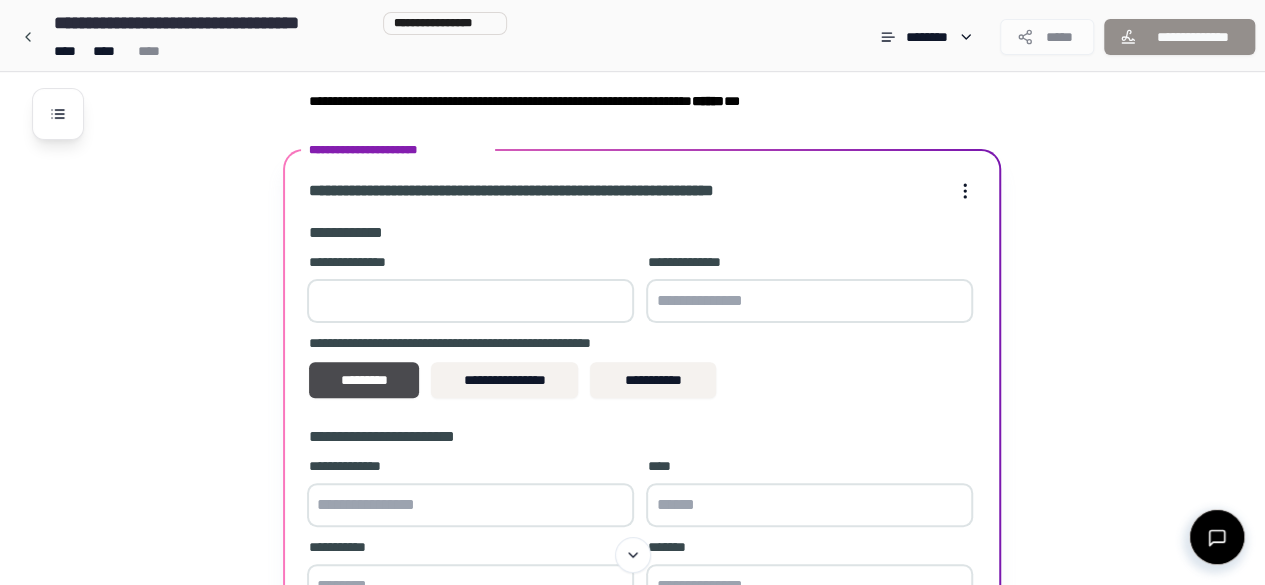 type on "*" 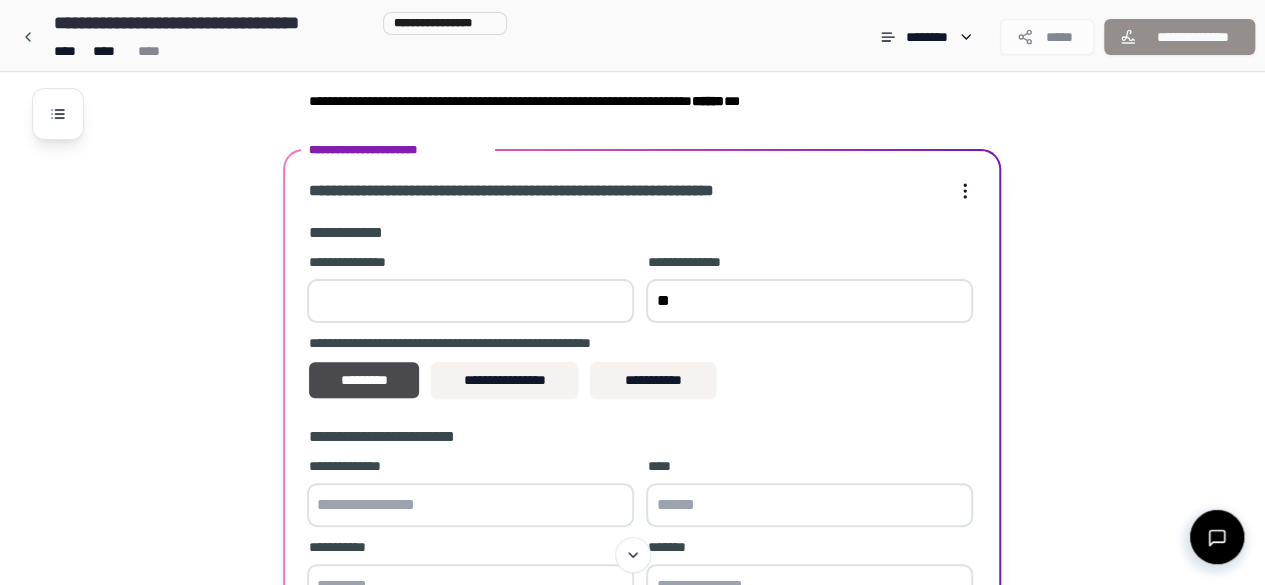 type on "*" 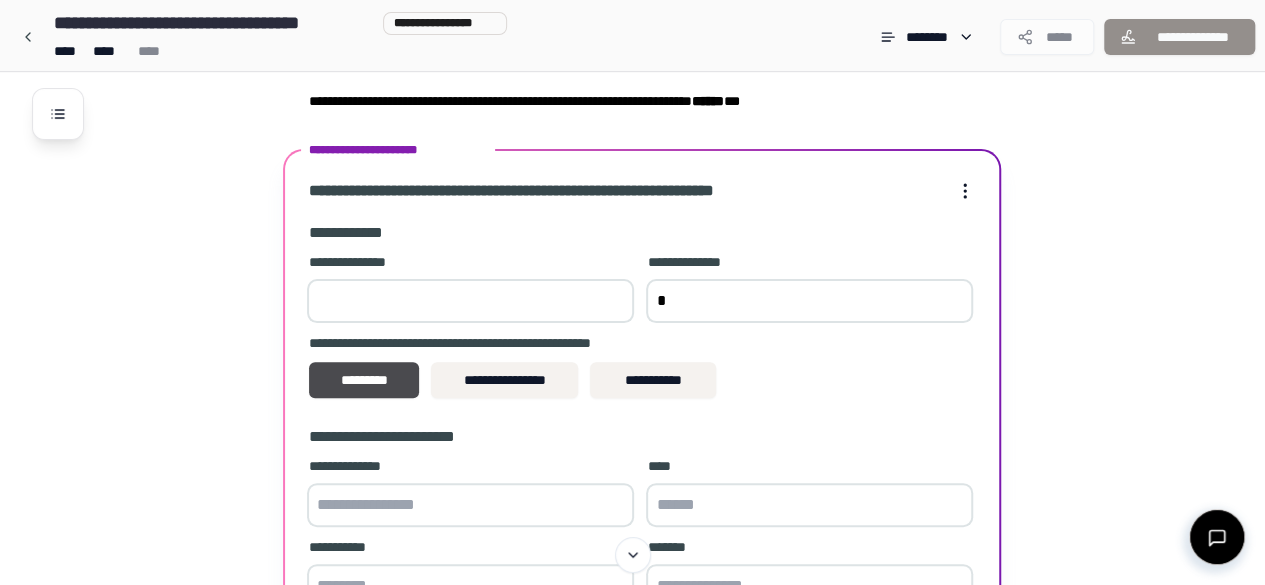 type 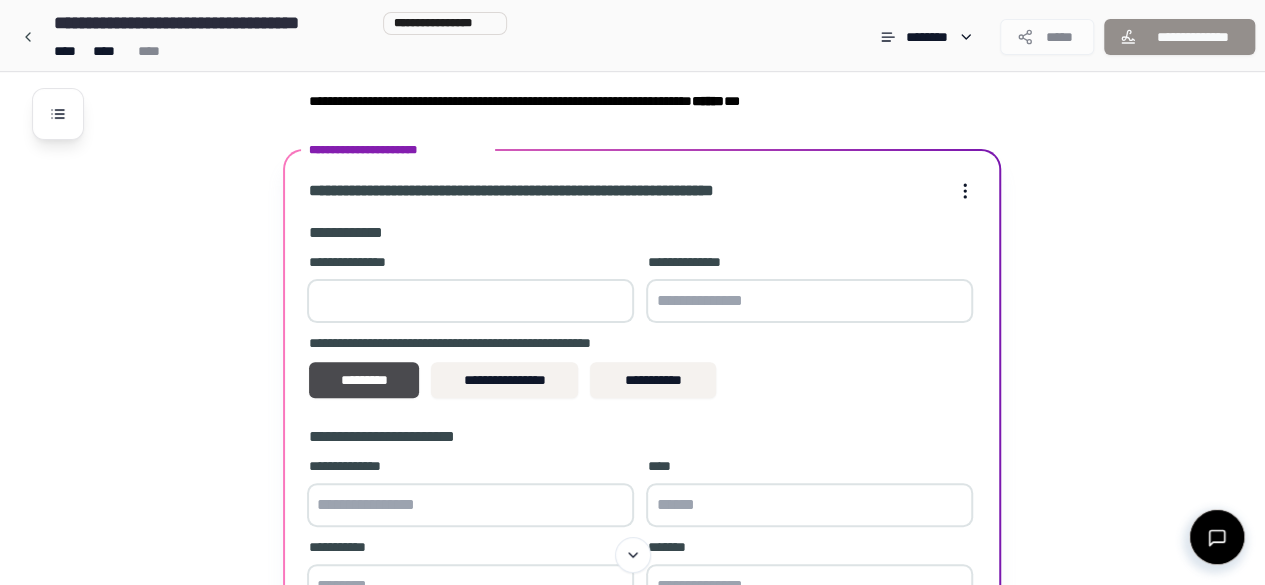 click on "*" at bounding box center (470, 301) 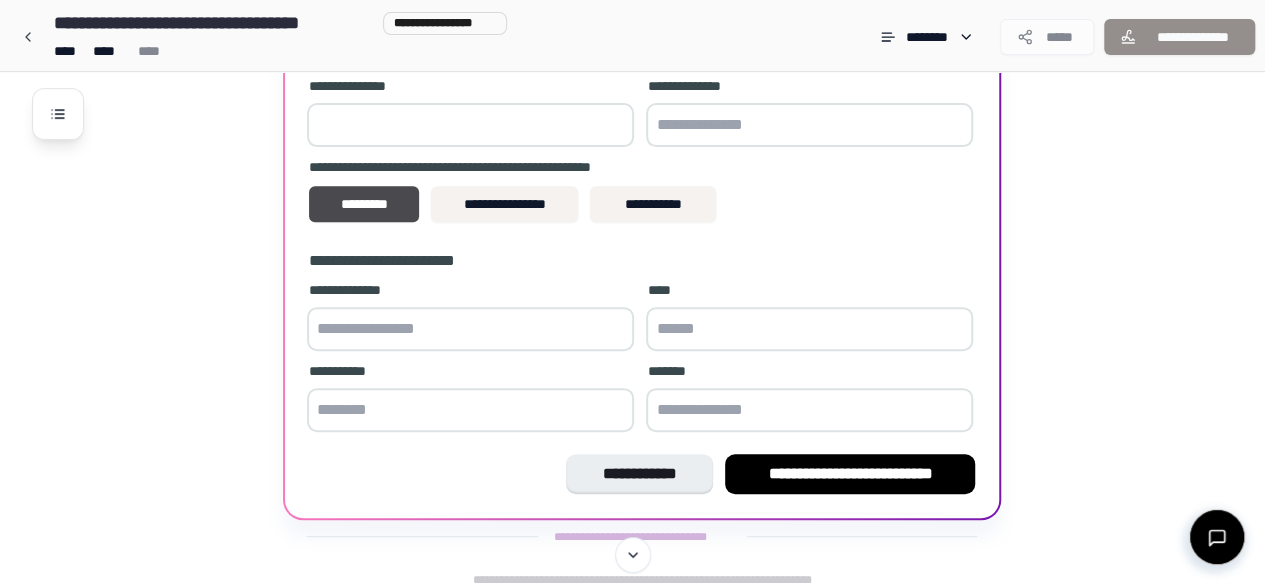 scroll, scrollTop: 306, scrollLeft: 0, axis: vertical 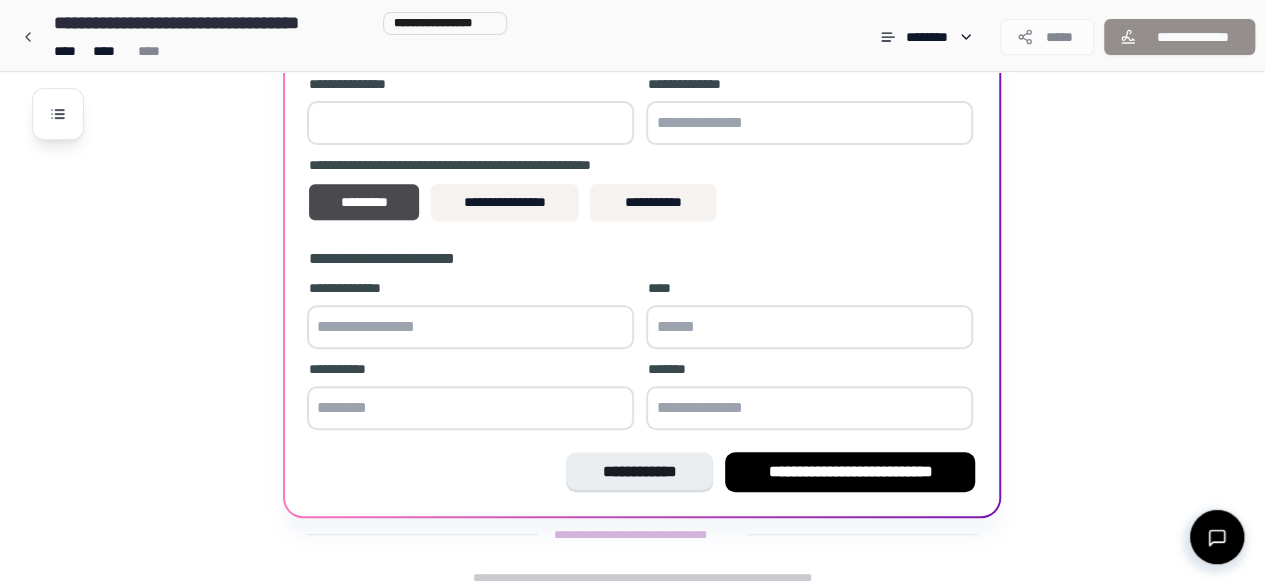 type 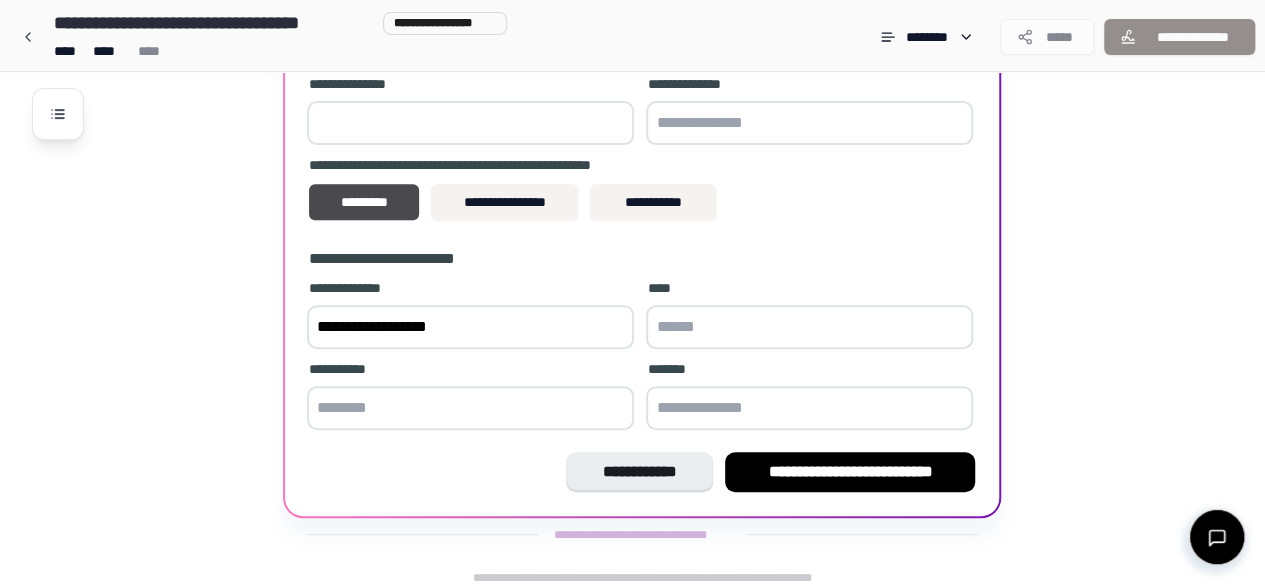 type on "**********" 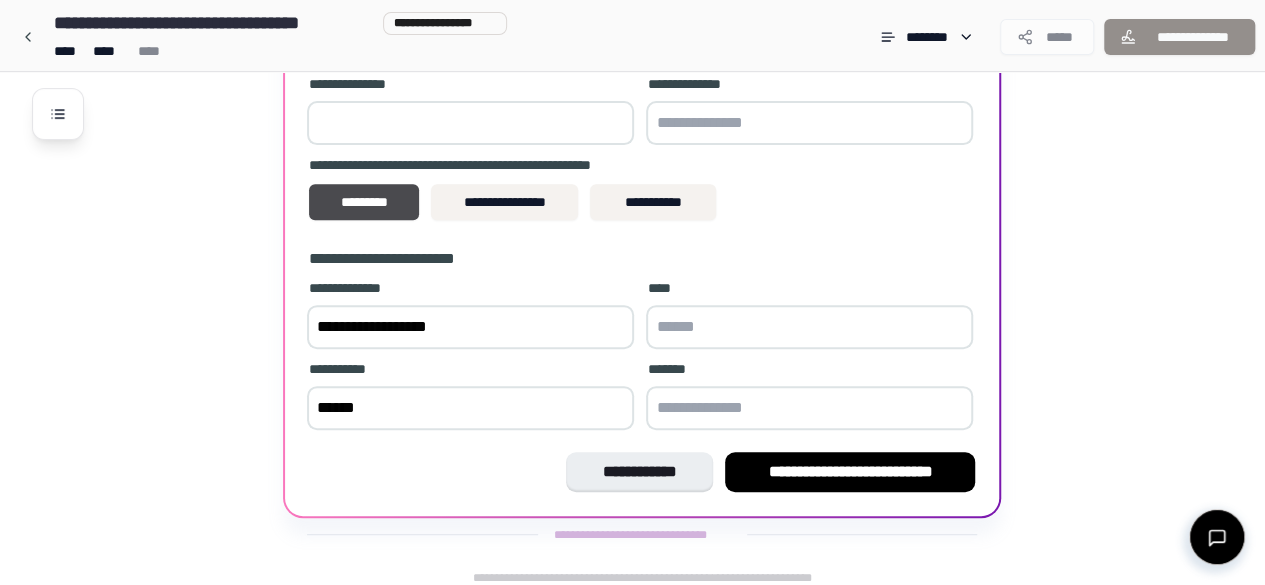 type on "******" 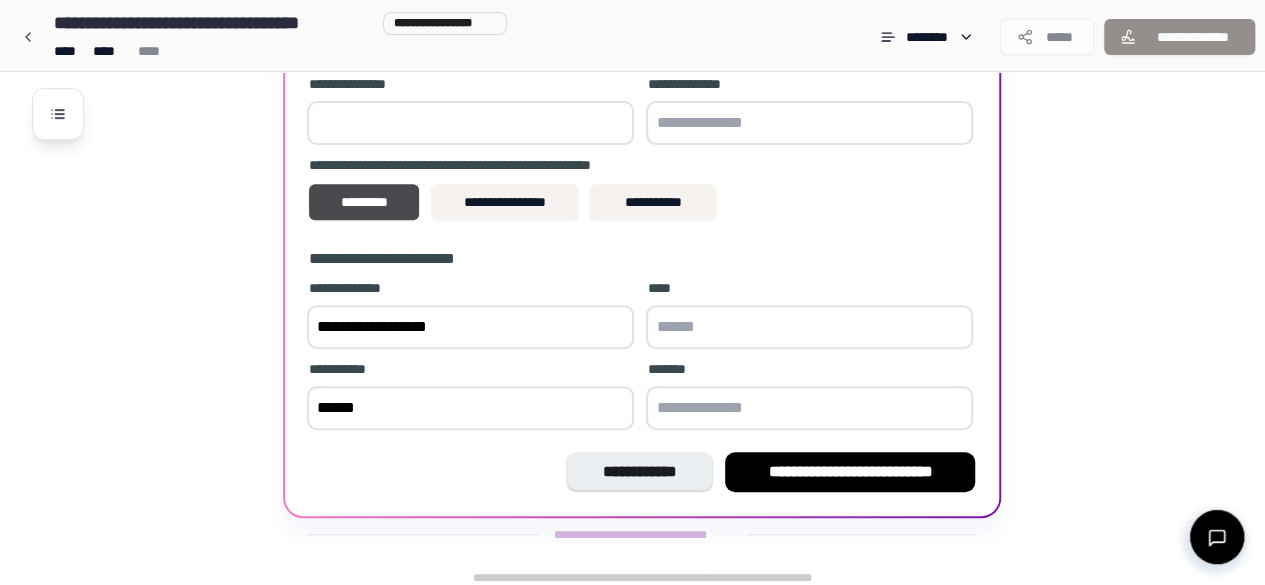 click at bounding box center (809, 327) 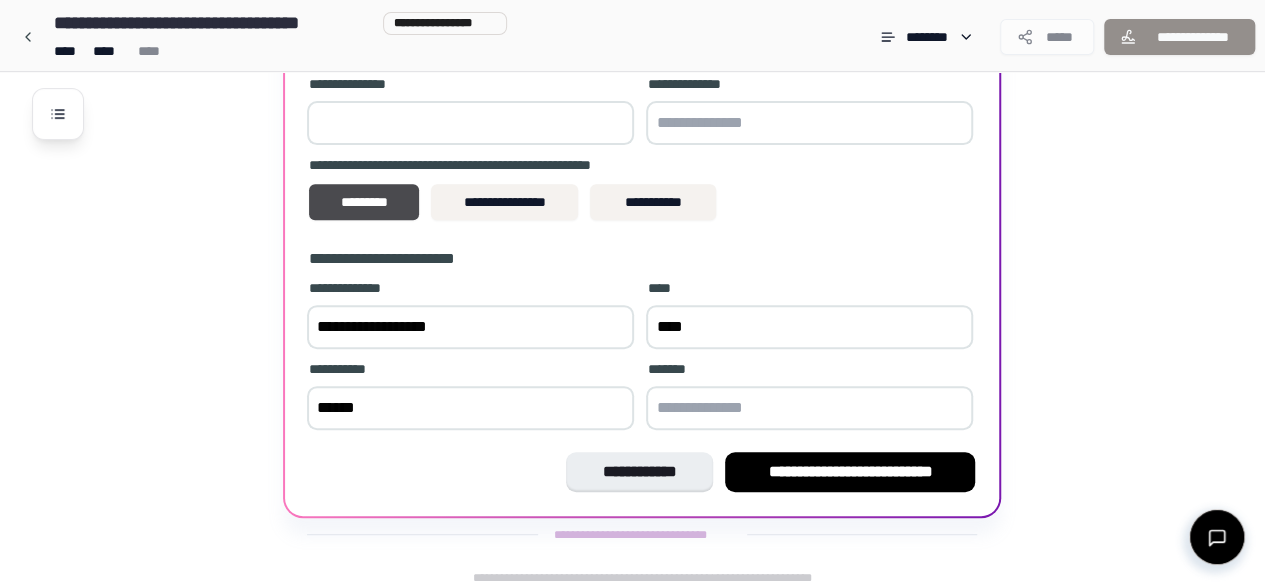 type on "****" 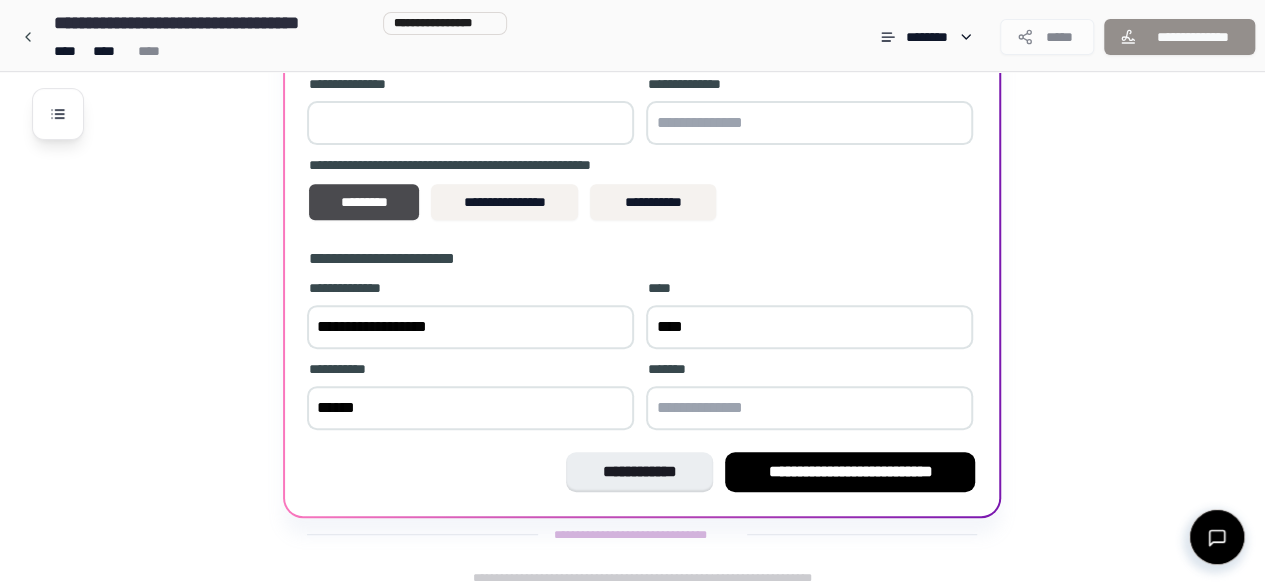 click at bounding box center [809, 408] 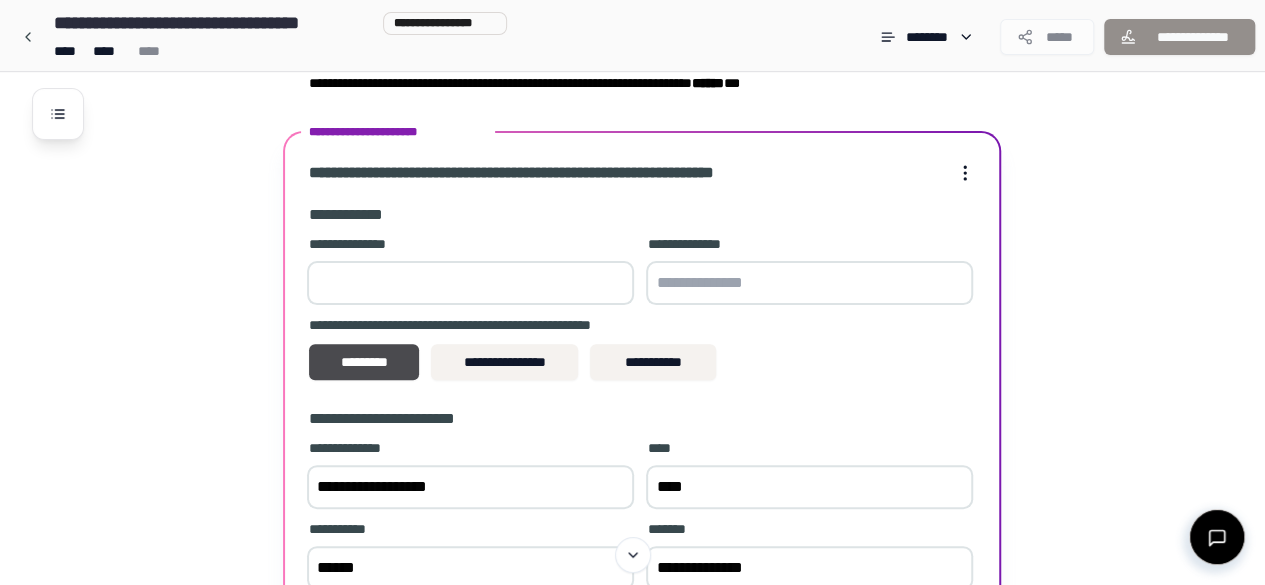 scroll, scrollTop: 146, scrollLeft: 0, axis: vertical 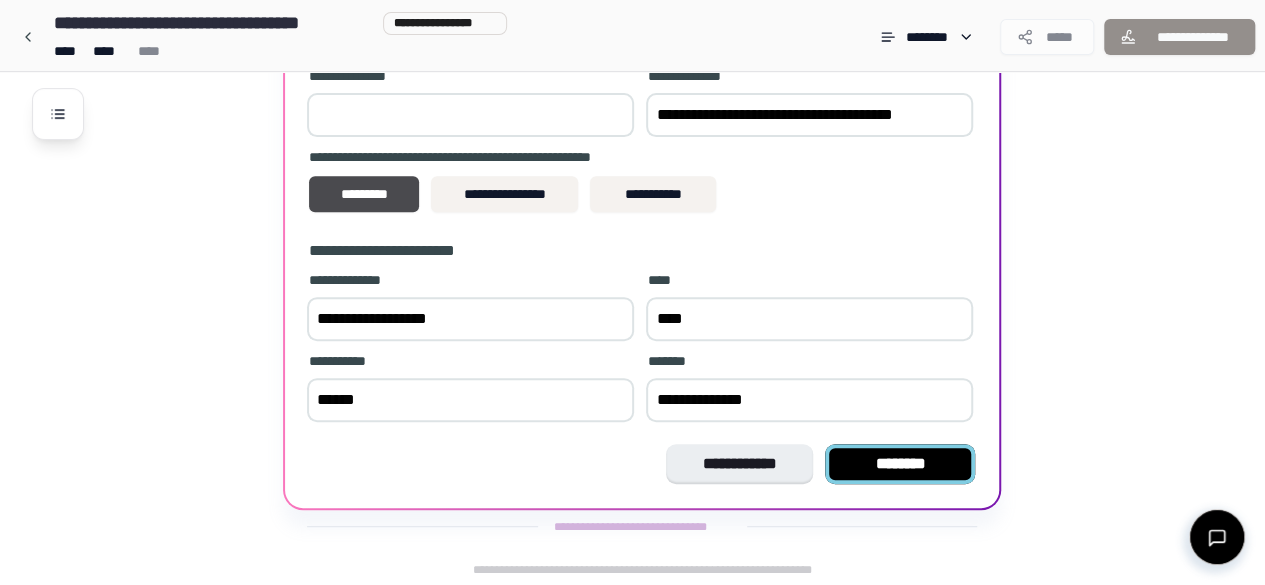 type on "**********" 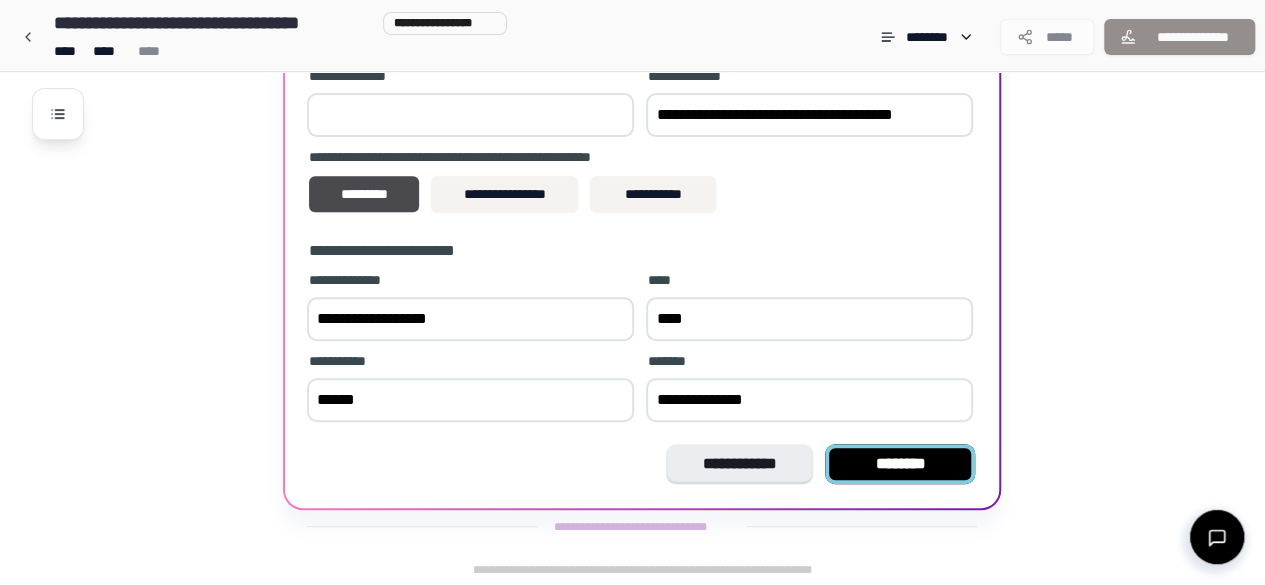 click on "********" at bounding box center [900, 464] 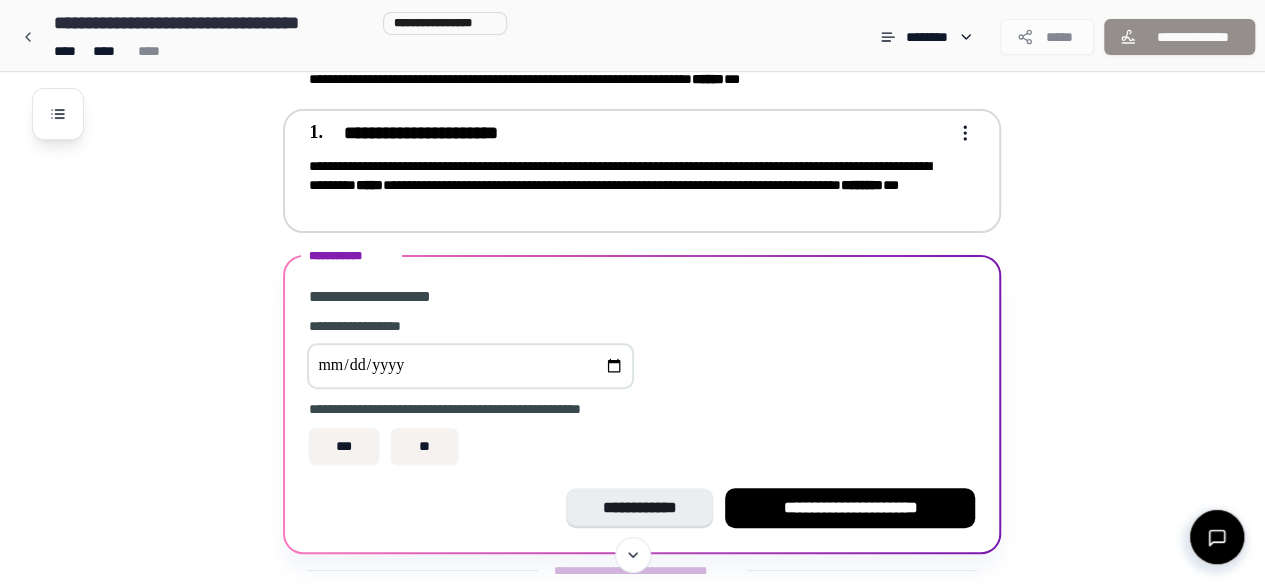 scroll, scrollTop: 151, scrollLeft: 0, axis: vertical 